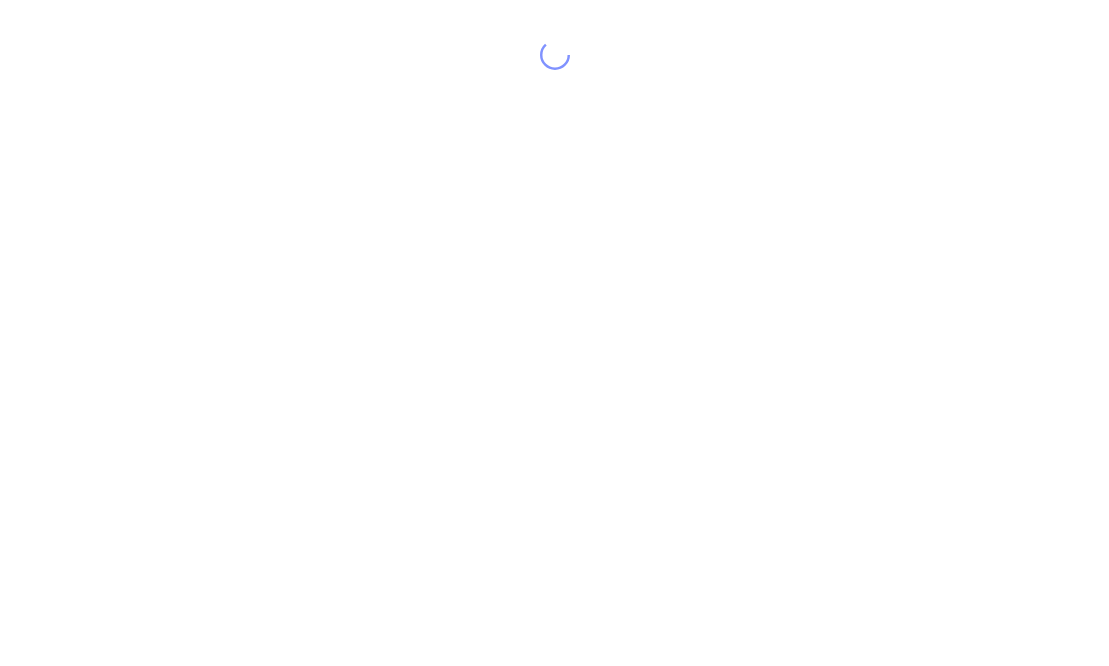 scroll, scrollTop: 0, scrollLeft: 0, axis: both 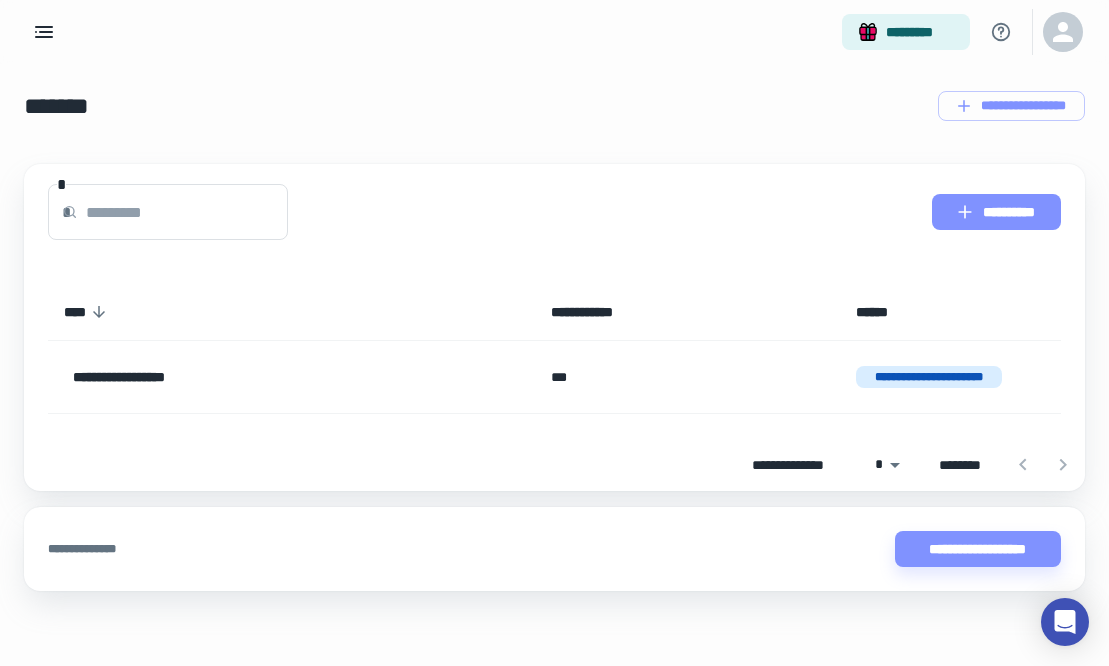 click on "**********" at bounding box center [996, 212] 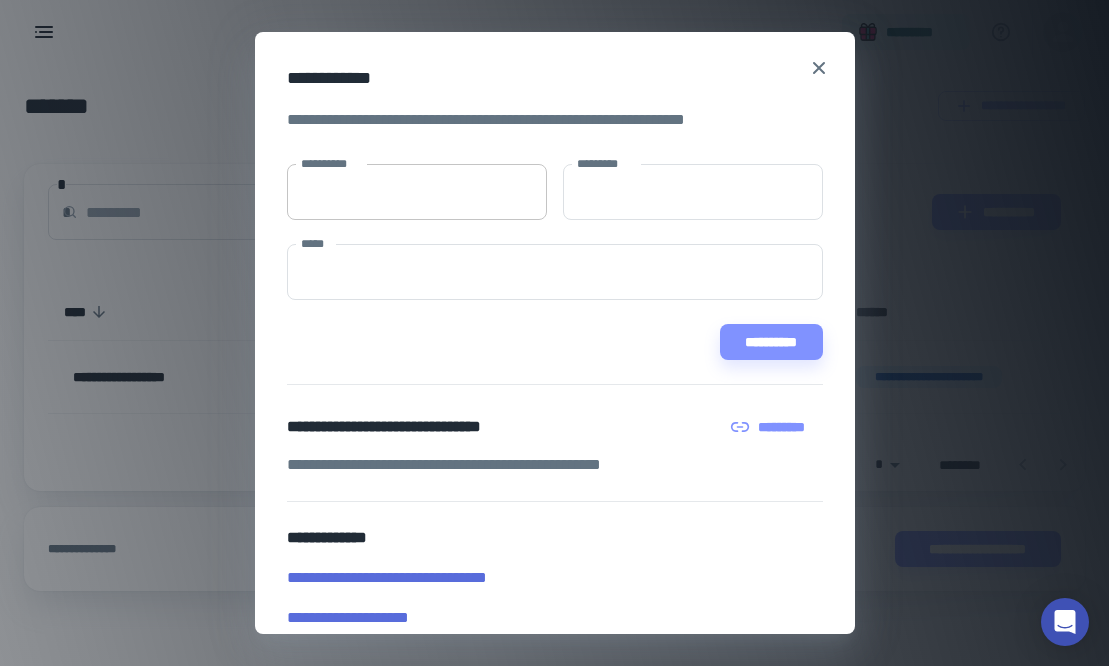 click on "**********" at bounding box center [417, 192] 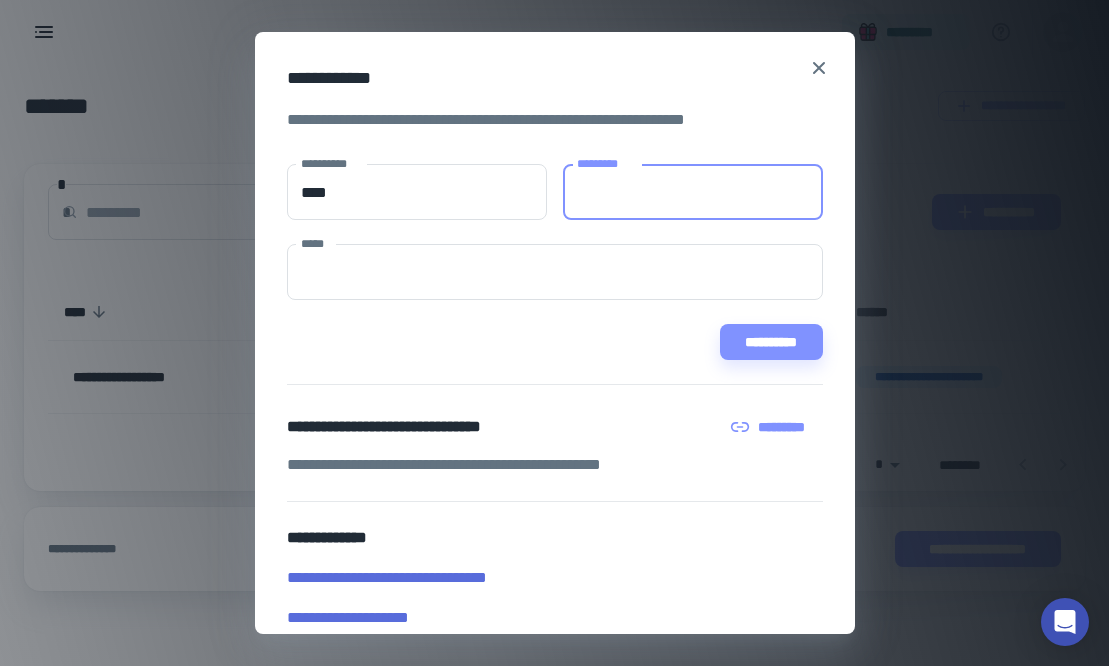click on "*********" at bounding box center (693, 192) 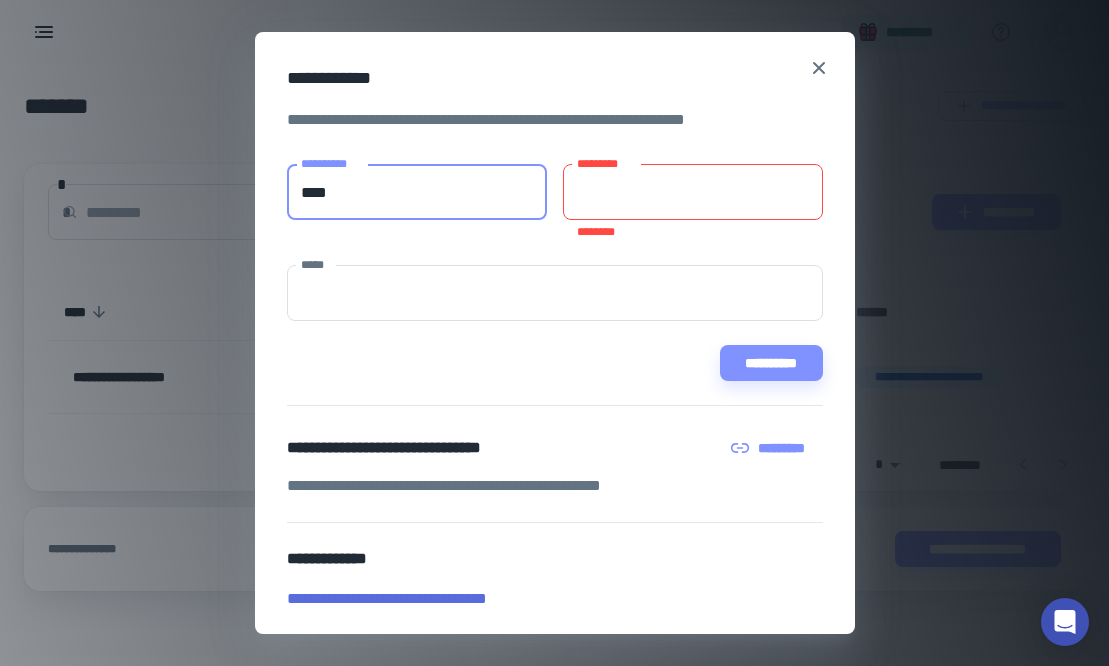 click on "****" at bounding box center [417, 192] 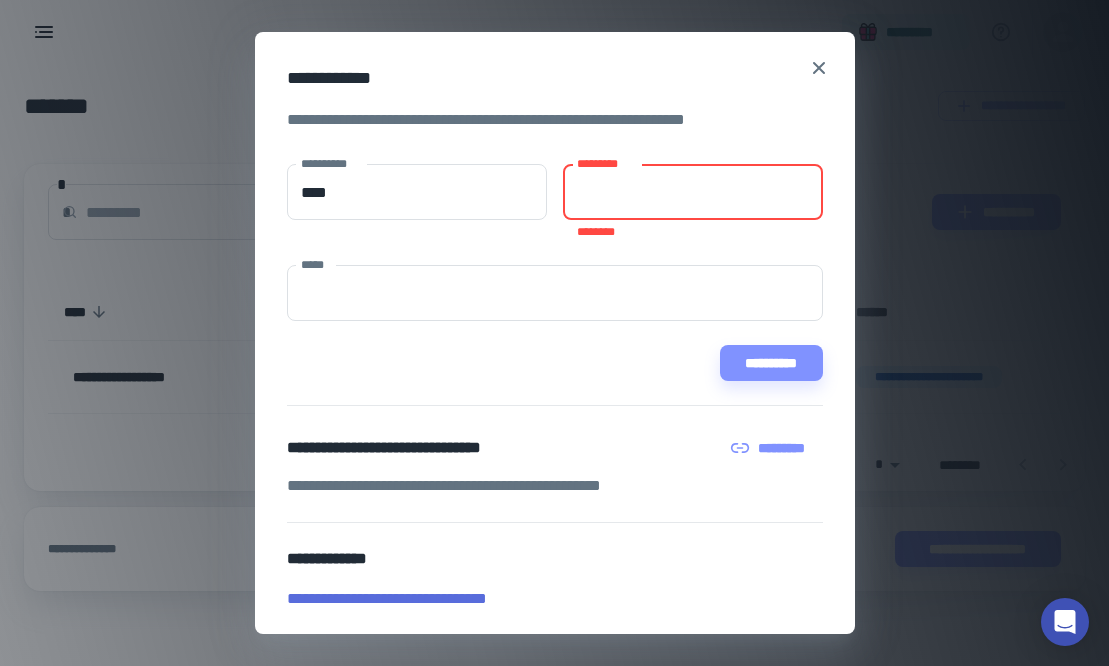 click on "*********" at bounding box center (693, 192) 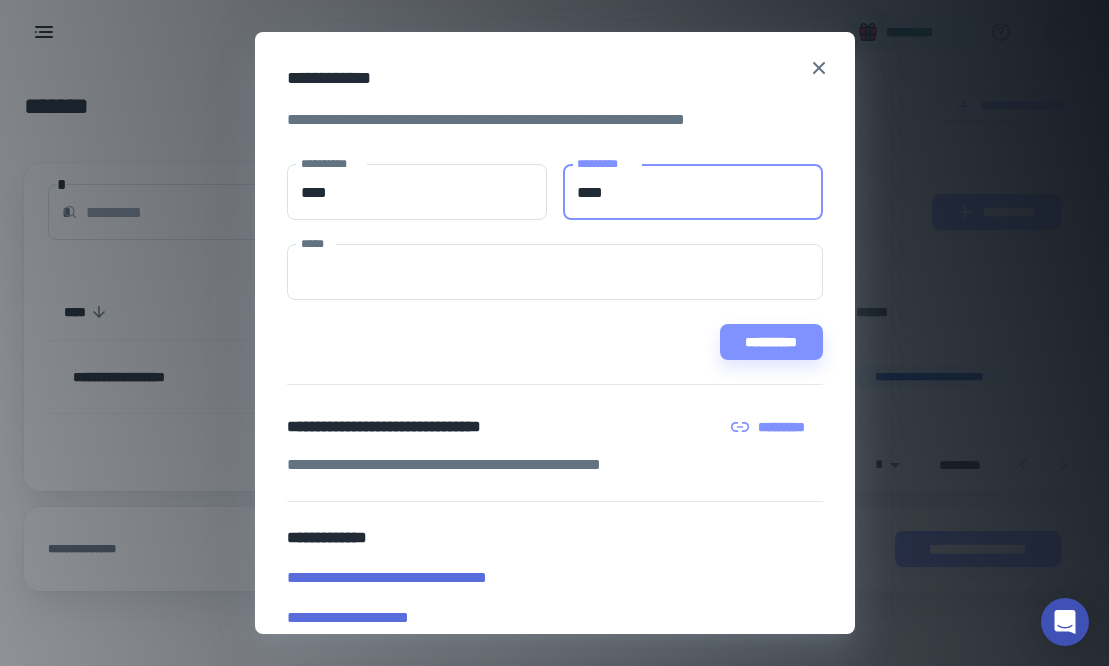 type on "****" 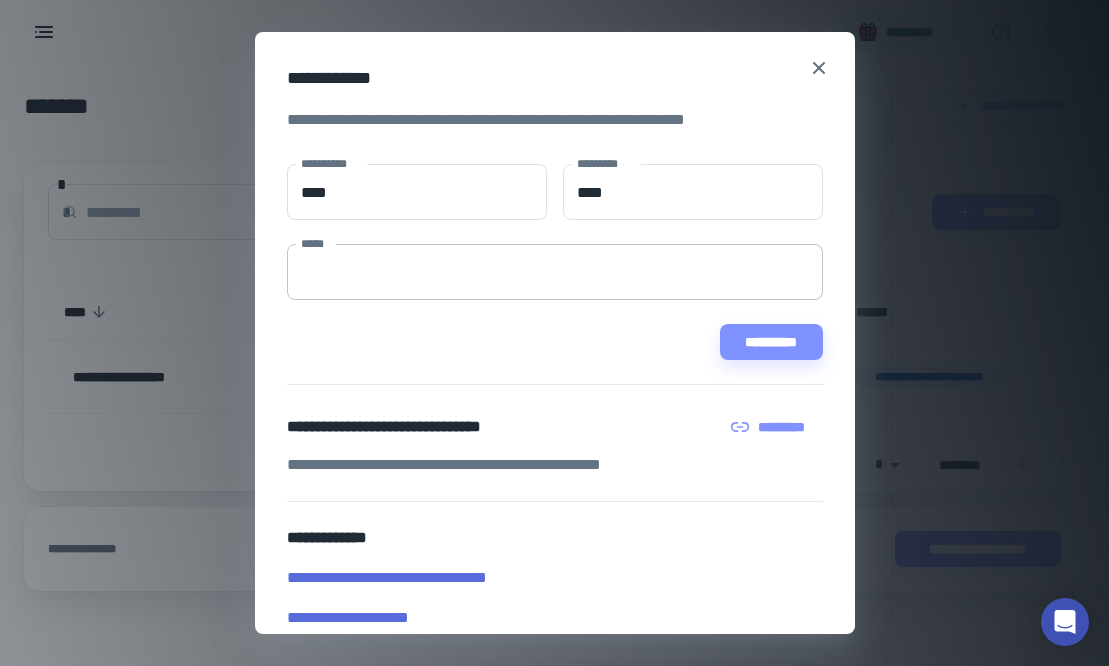 click on "*****" at bounding box center (555, 272) 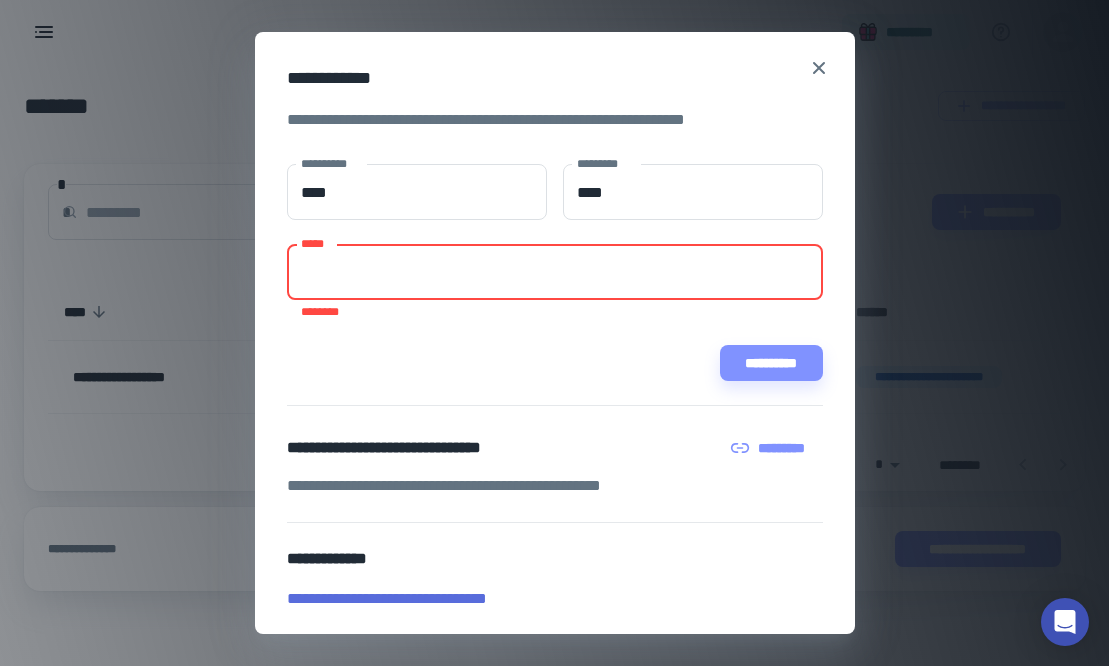 click on "*****" at bounding box center (555, 272) 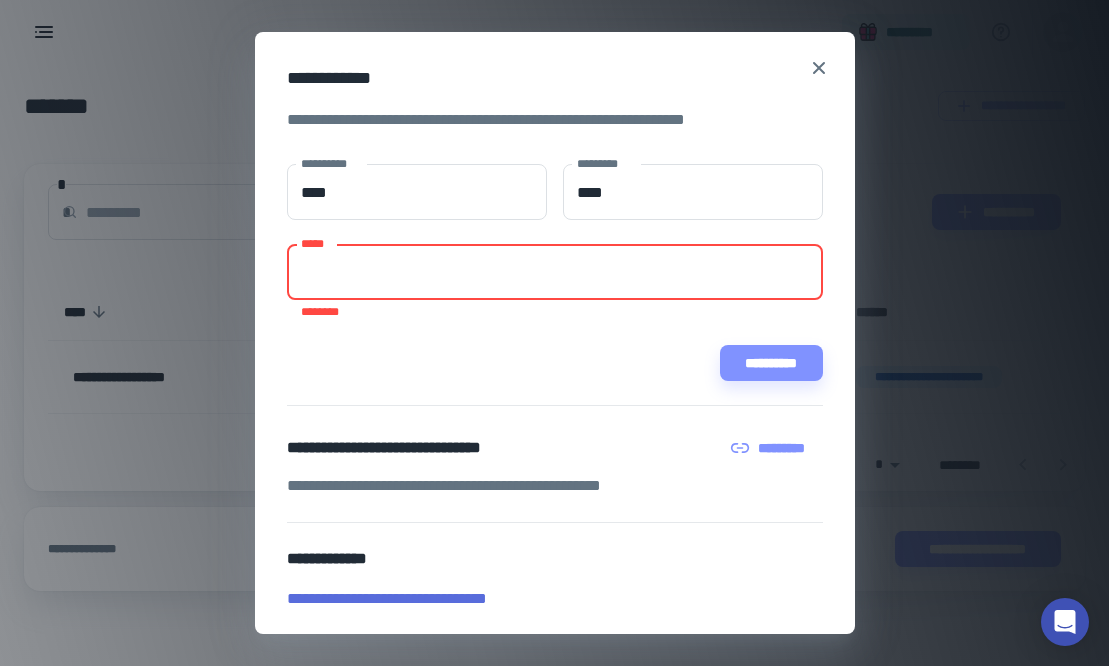 paste on "**********" 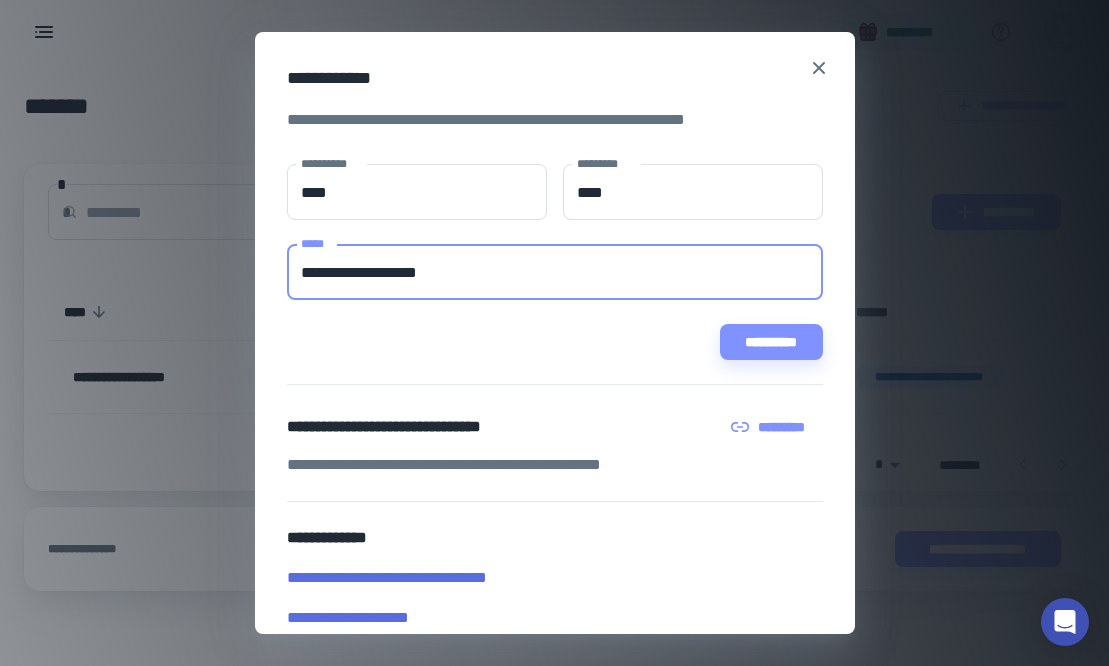 type on "**********" 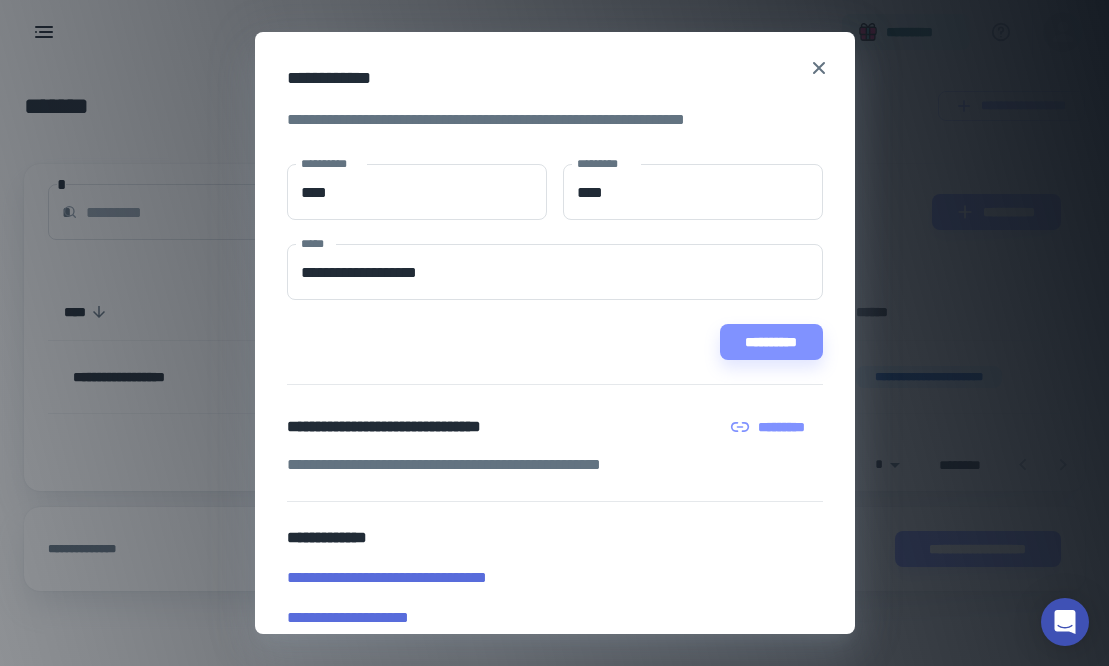 click on "**********" at bounding box center (555, 342) 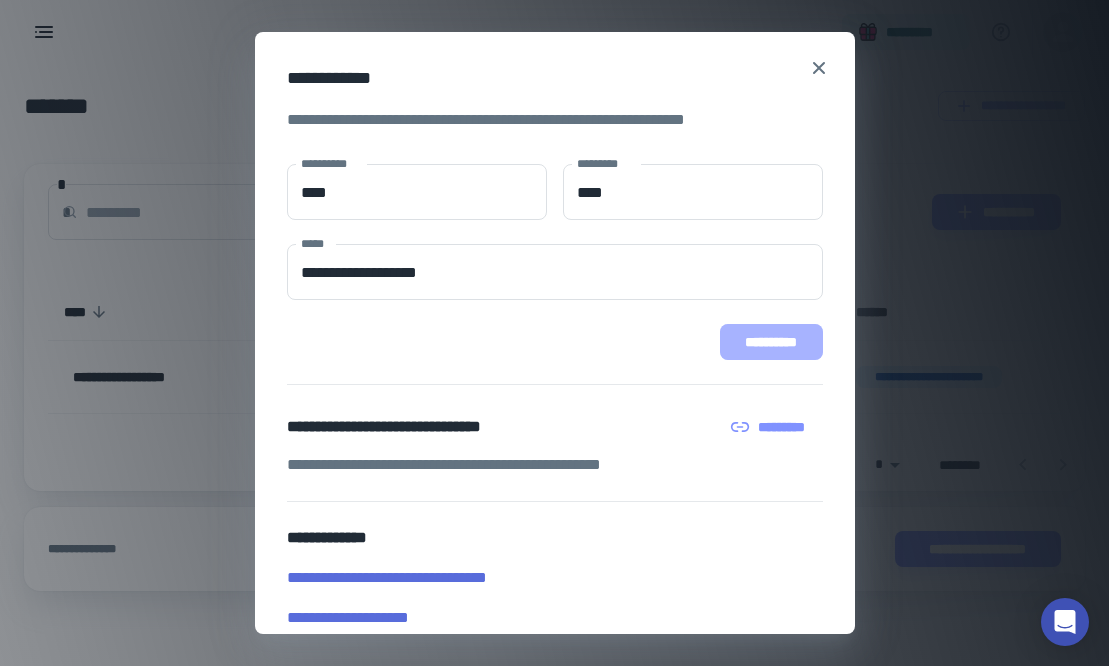 click on "**********" at bounding box center (771, 342) 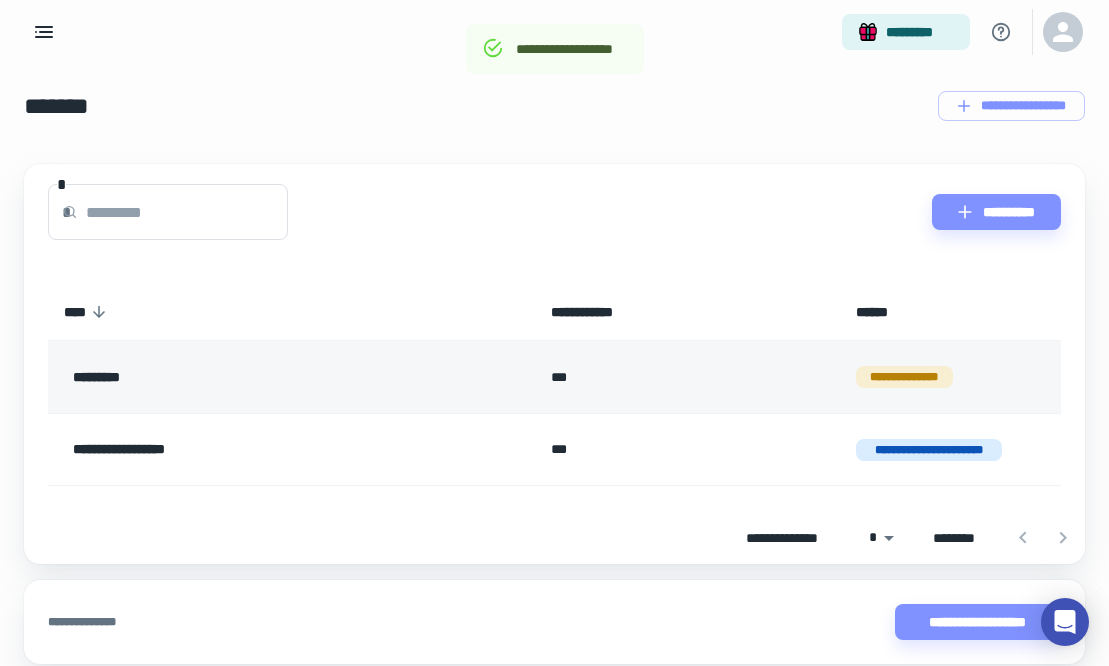click on "***" at bounding box center [687, 377] 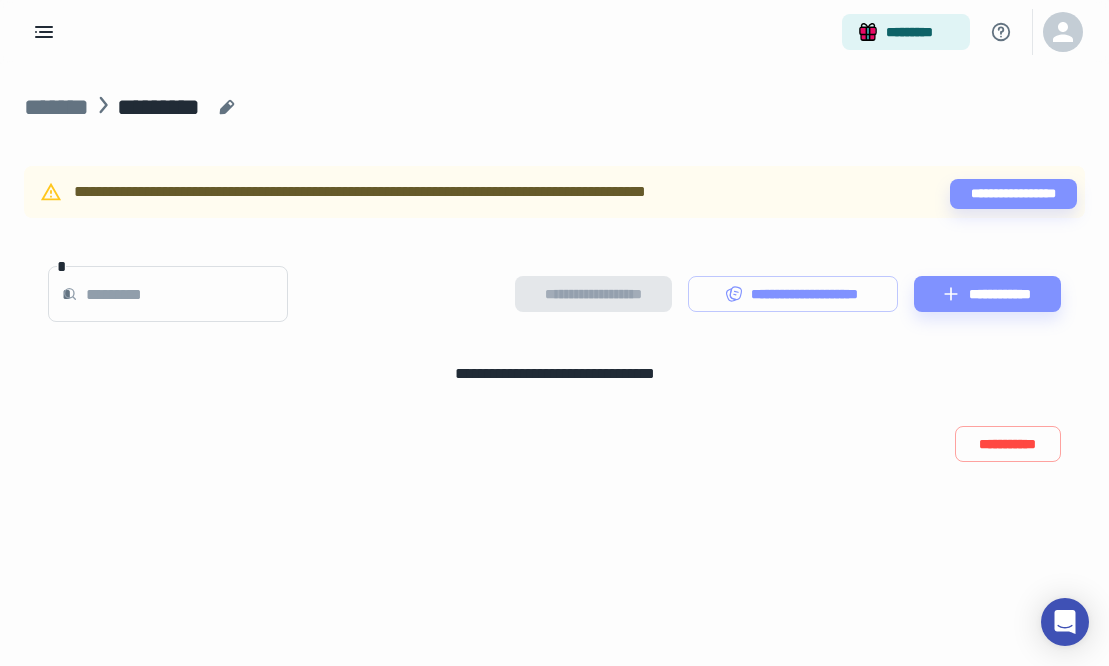 click on "**********" at bounding box center (554, 294) 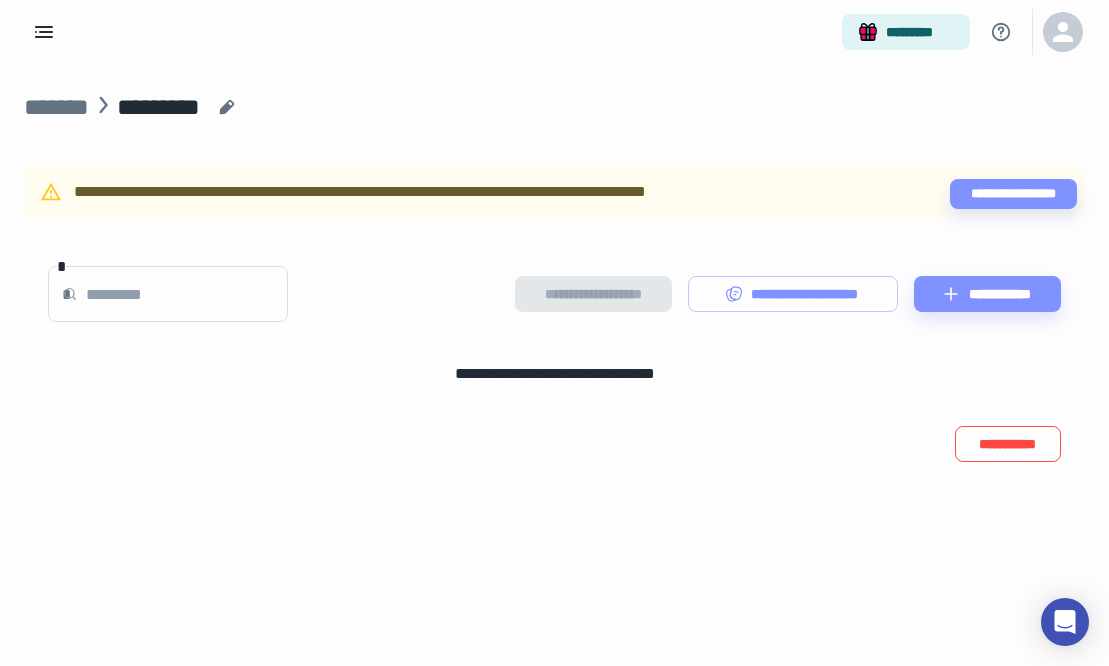 click on "**********" at bounding box center [1008, 444] 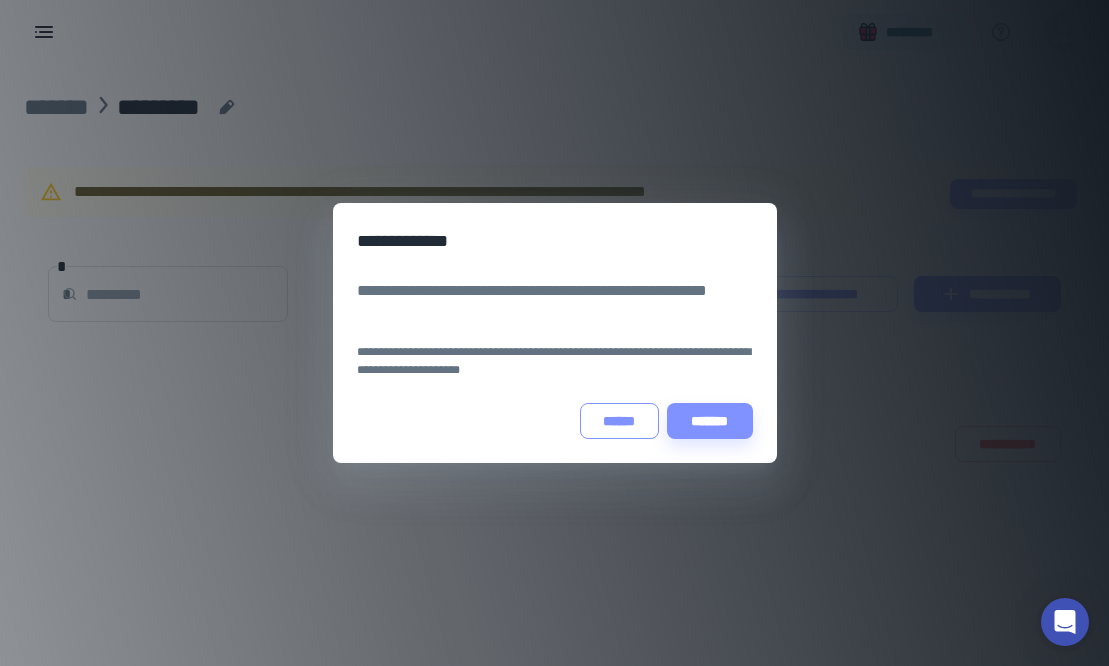 click on "******" at bounding box center (619, 421) 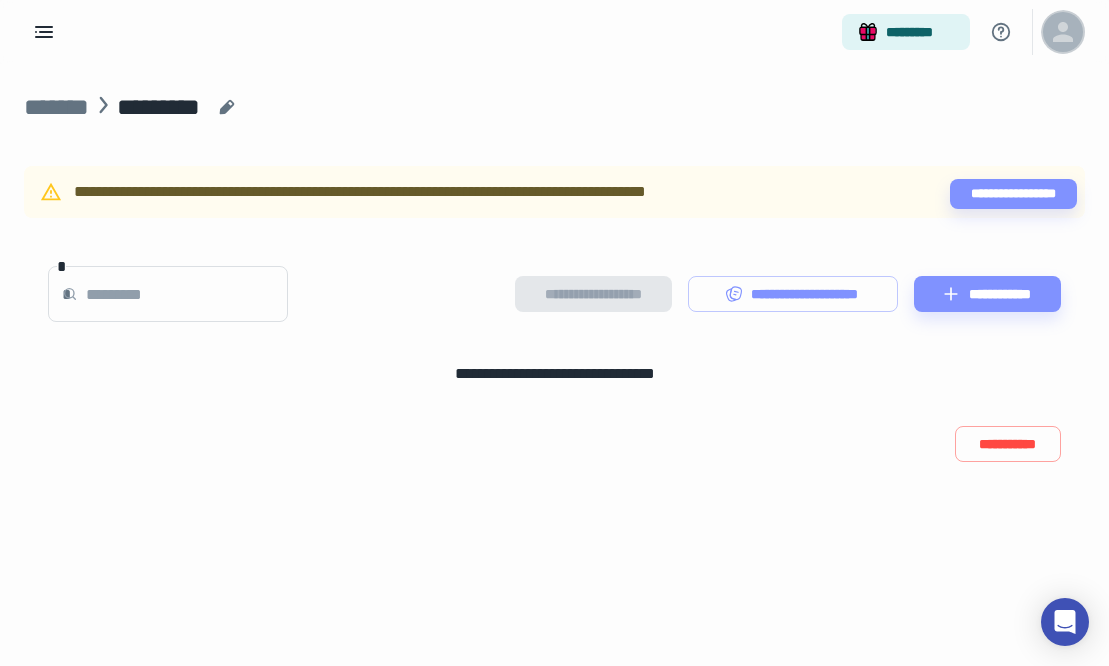 click 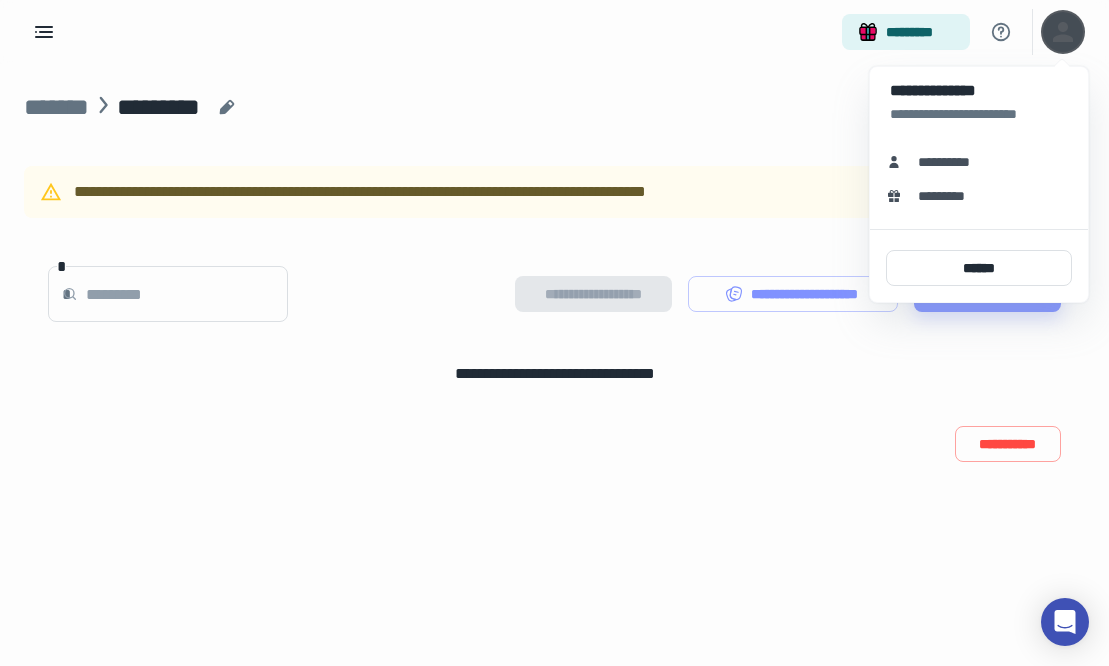 click on "**********" at bounding box center [951, 162] 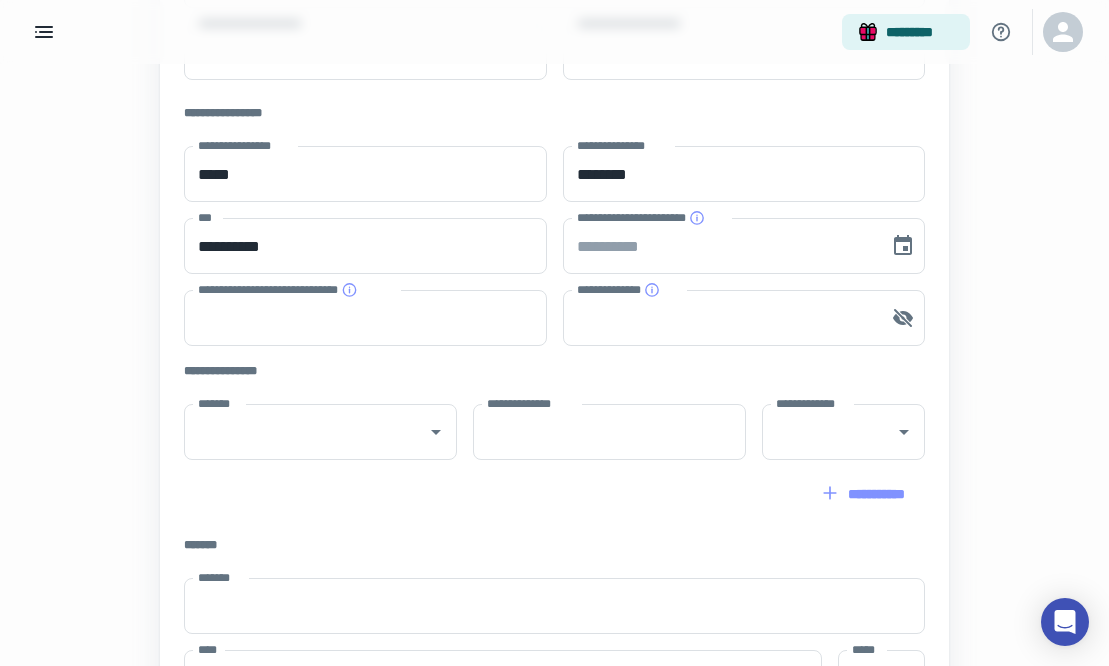scroll, scrollTop: 0, scrollLeft: 0, axis: both 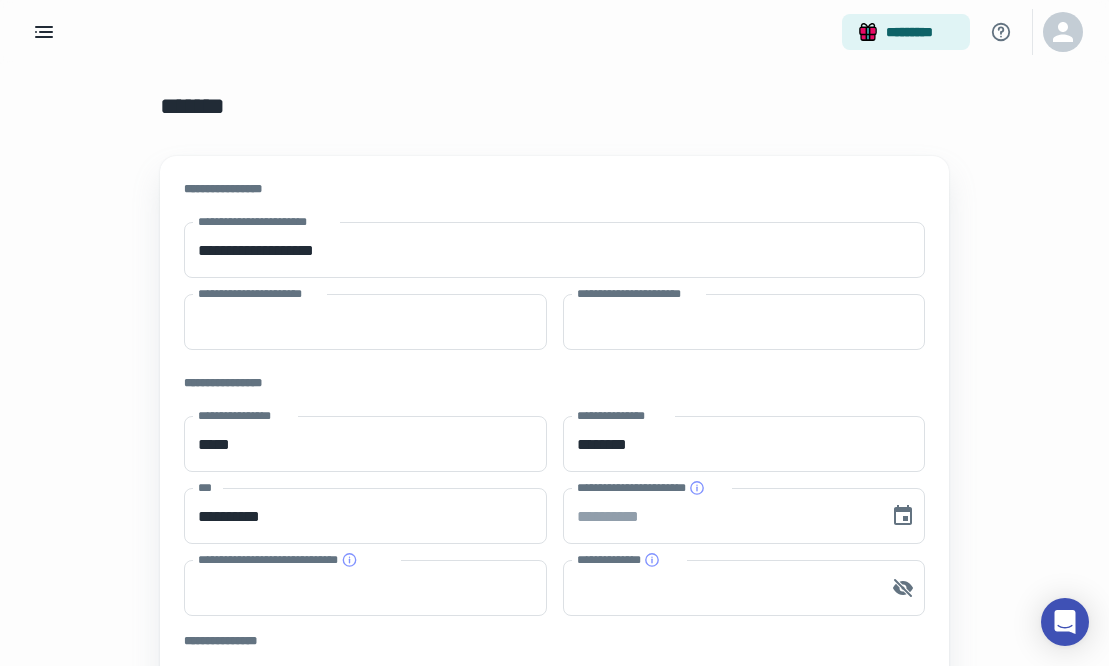 click on "*********" at bounding box center (554, 32) 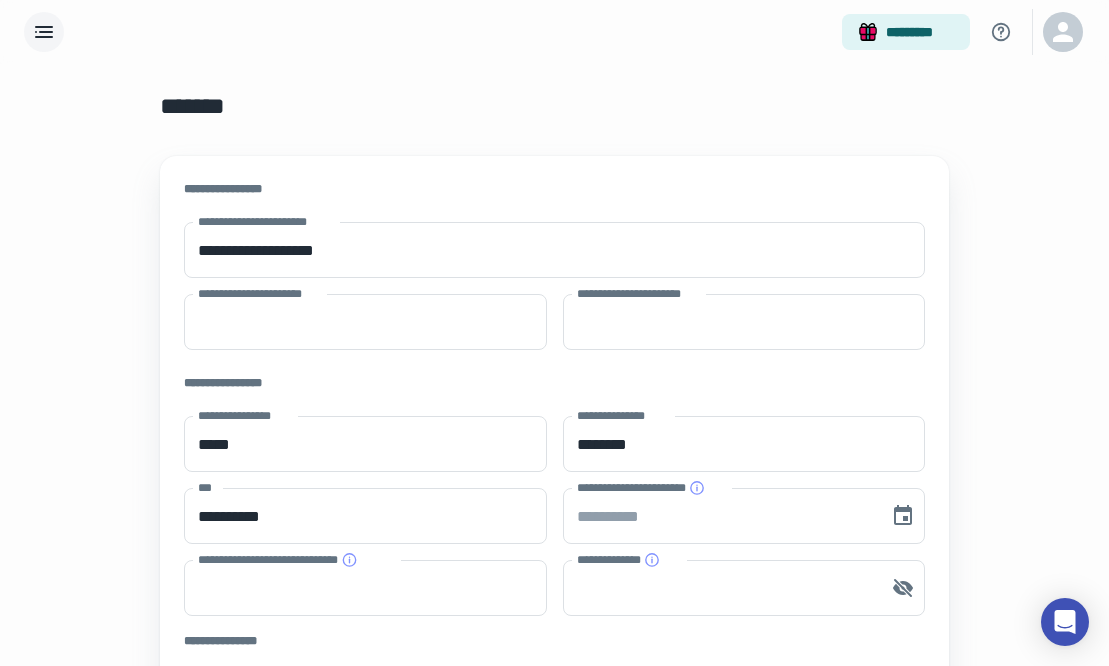 click 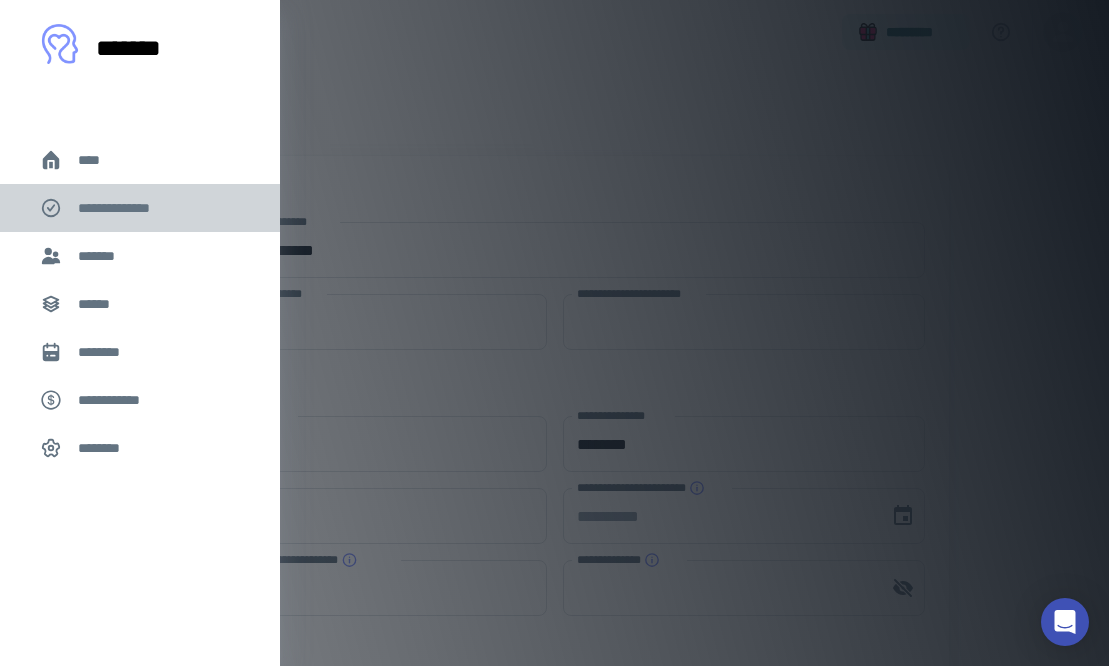 click on "**********" at bounding box center (127, 208) 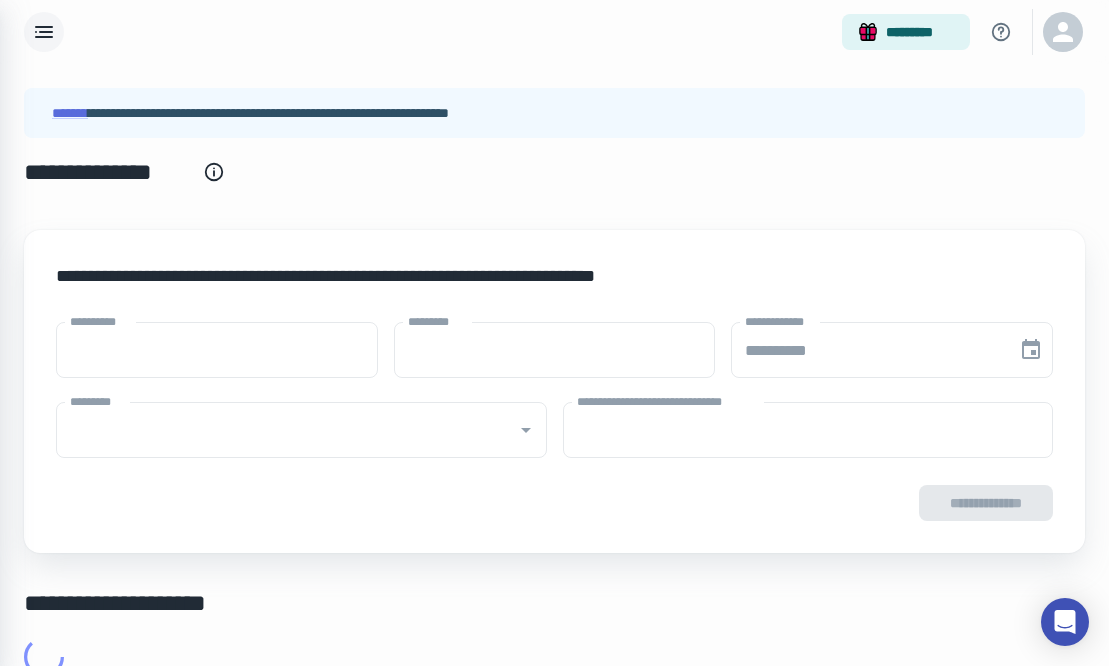 type on "****" 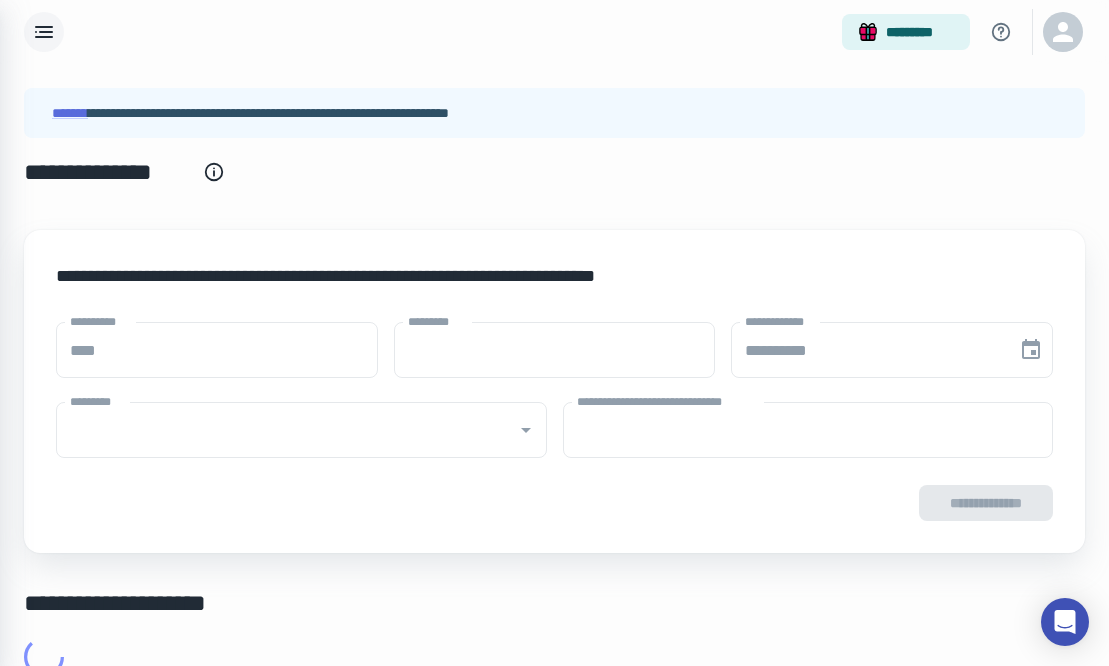type on "******" 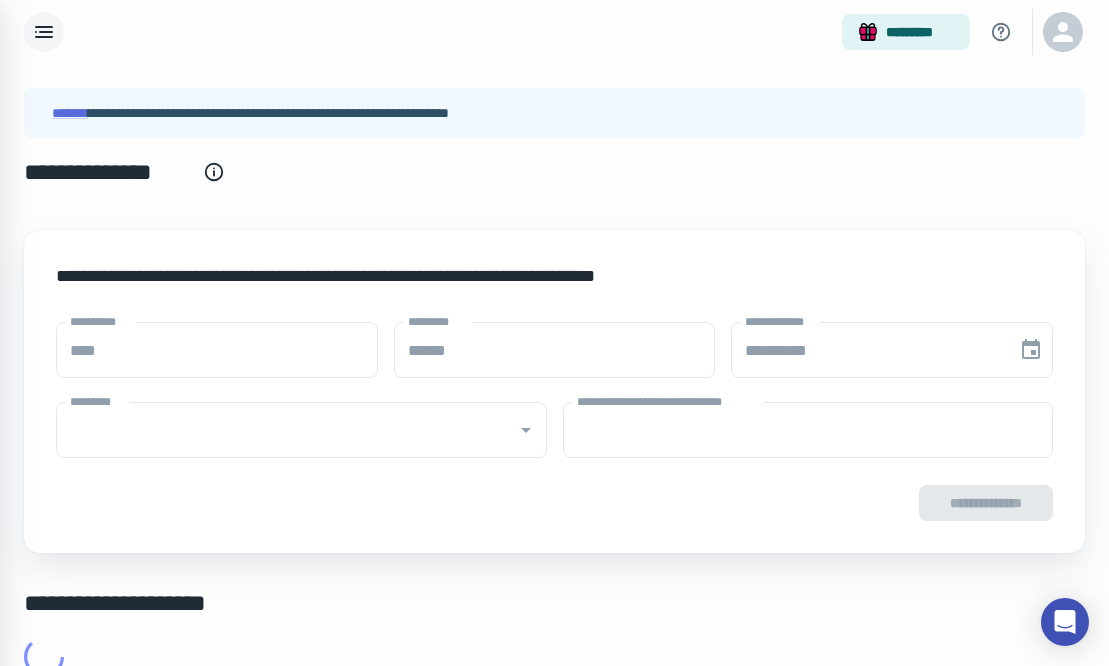 type on "**********" 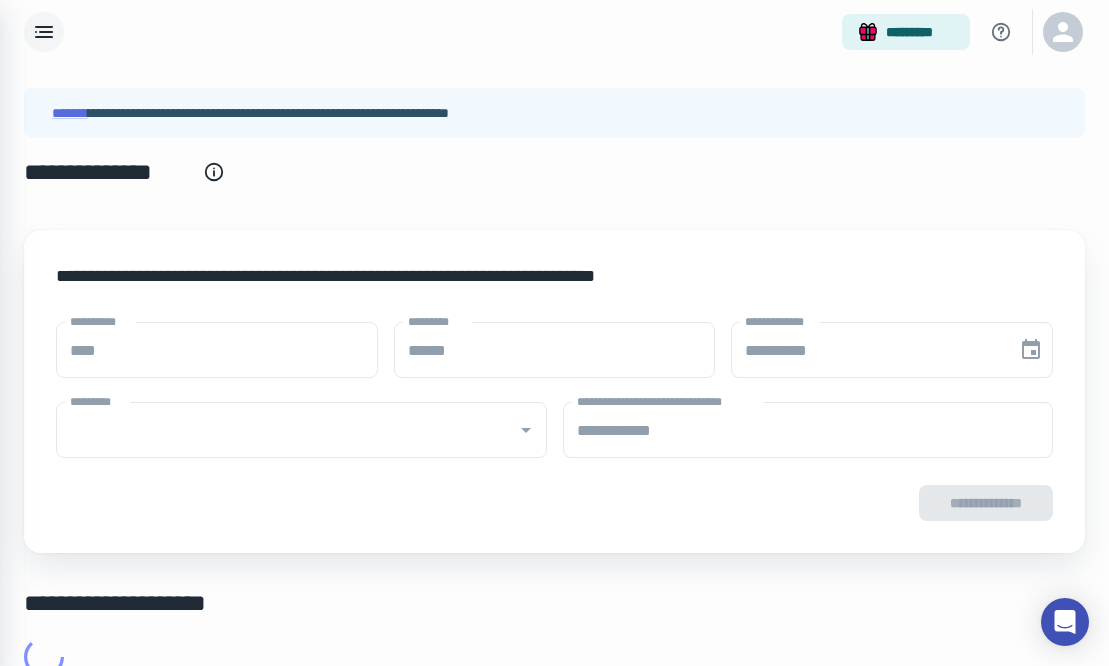 type on "**********" 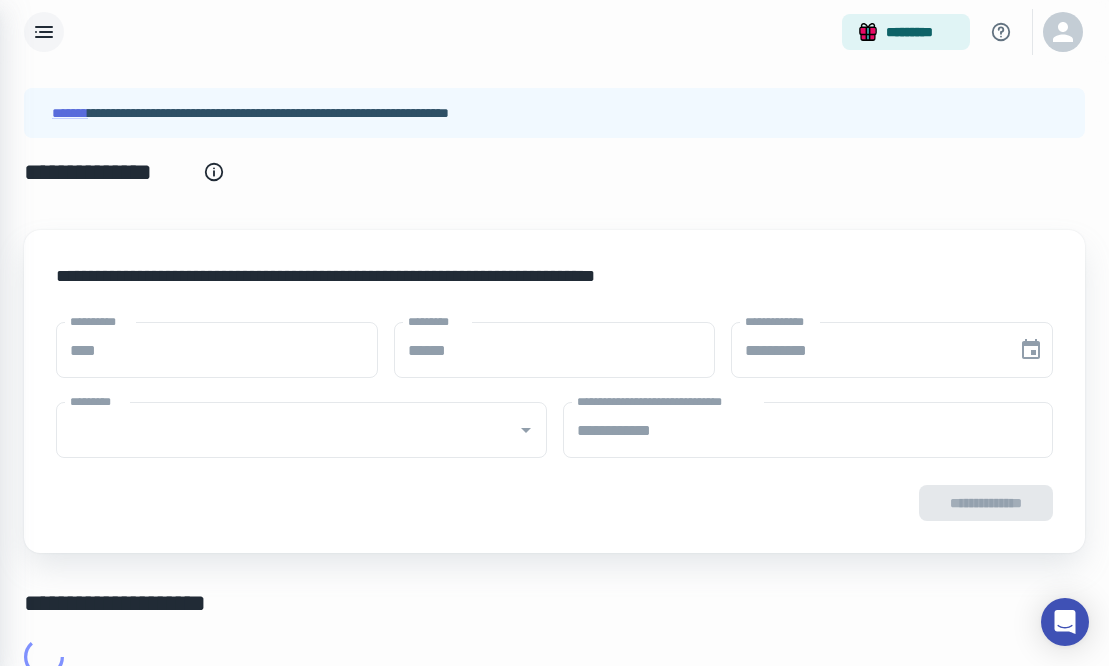 type on "**********" 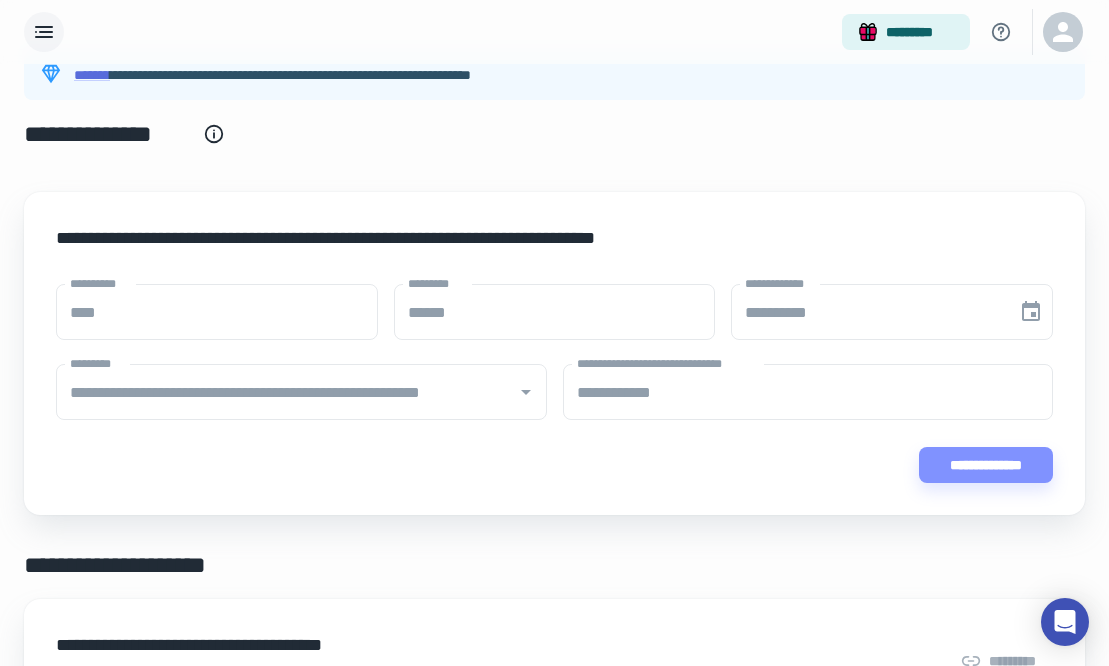 scroll, scrollTop: 0, scrollLeft: 0, axis: both 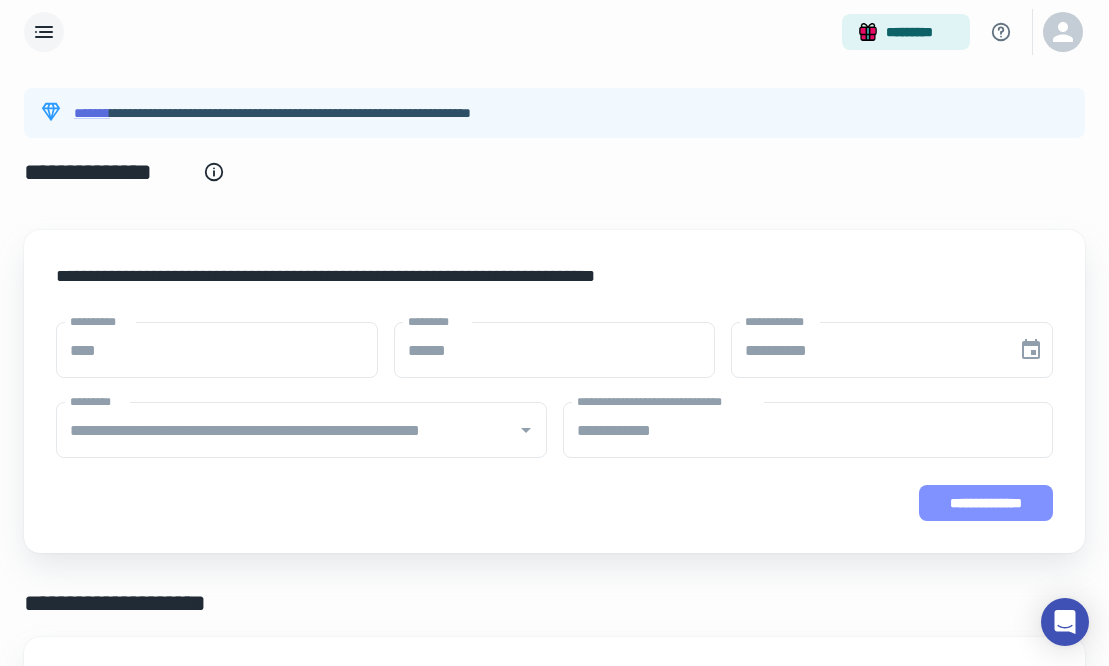 click on "**********" at bounding box center [986, 503] 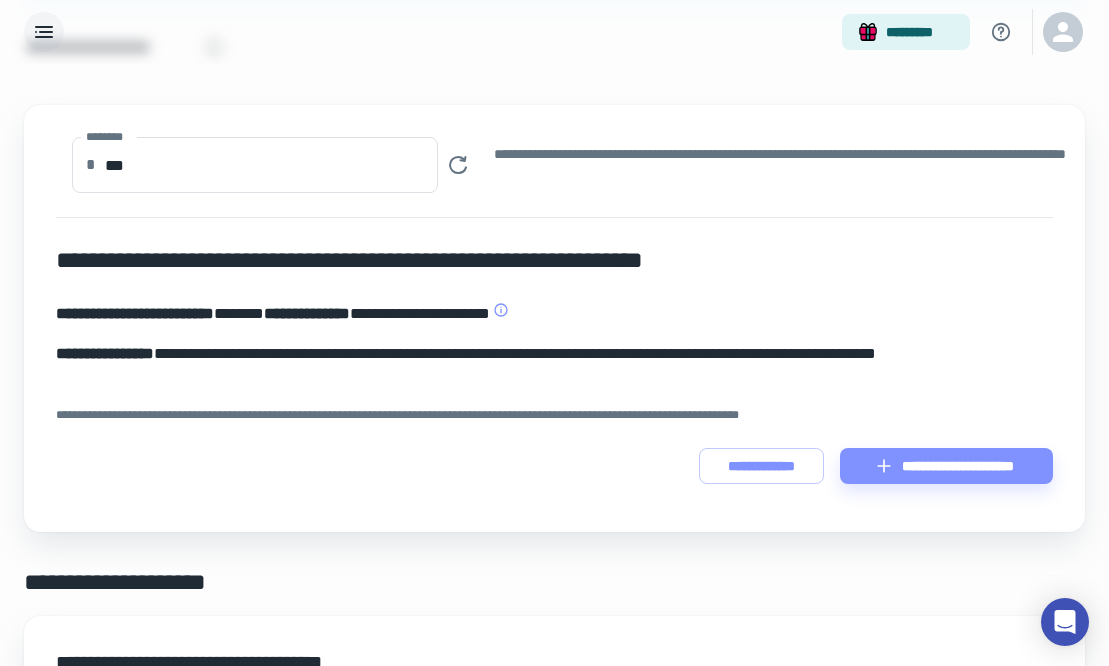 scroll, scrollTop: 0, scrollLeft: 0, axis: both 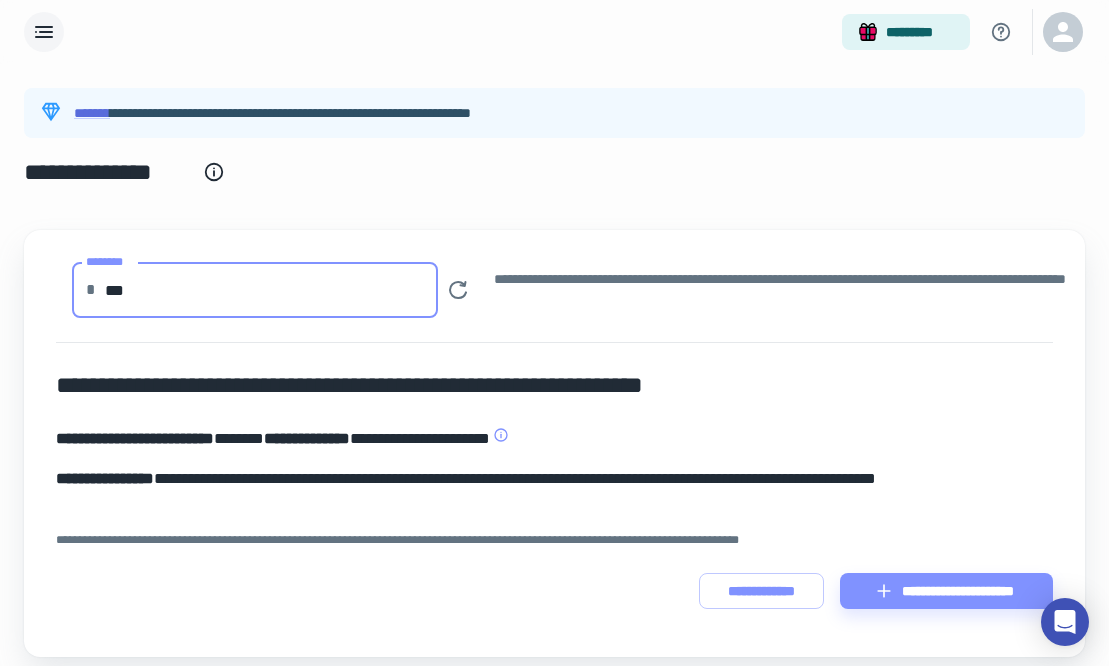 click on "***" at bounding box center (272, 290) 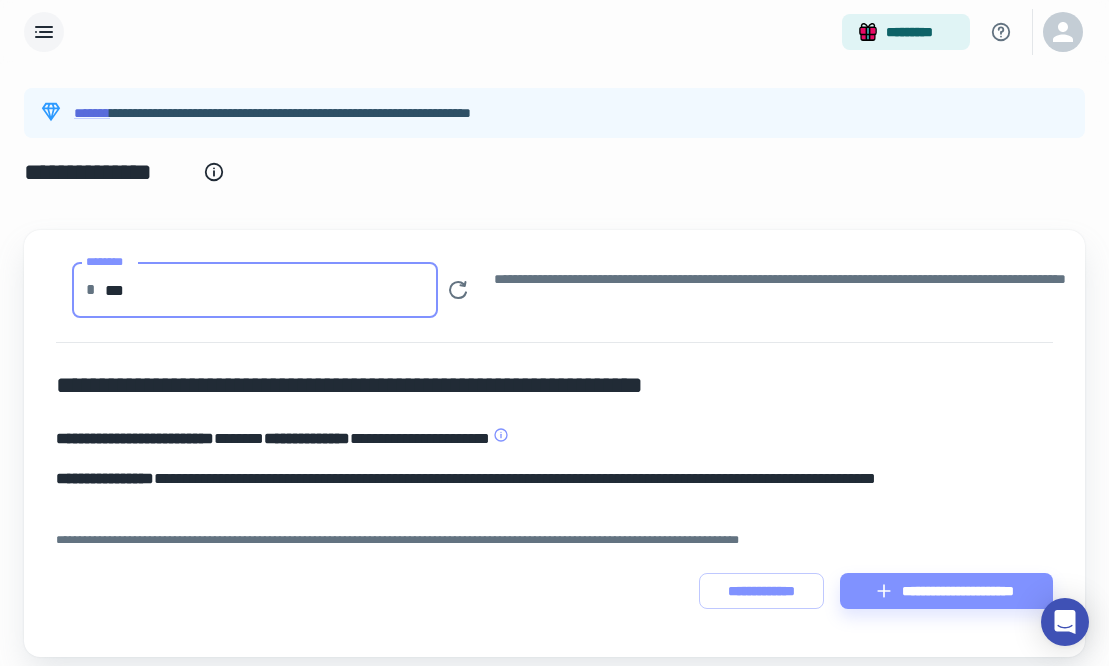 type on "***" 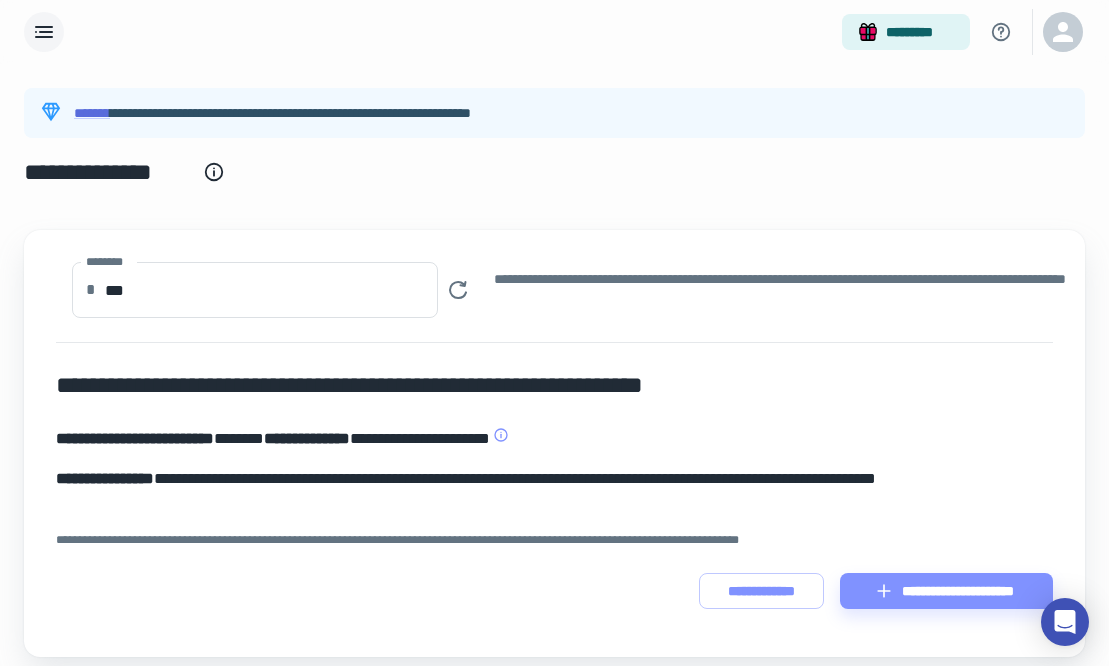 click on "**********" at bounding box center (554, 443) 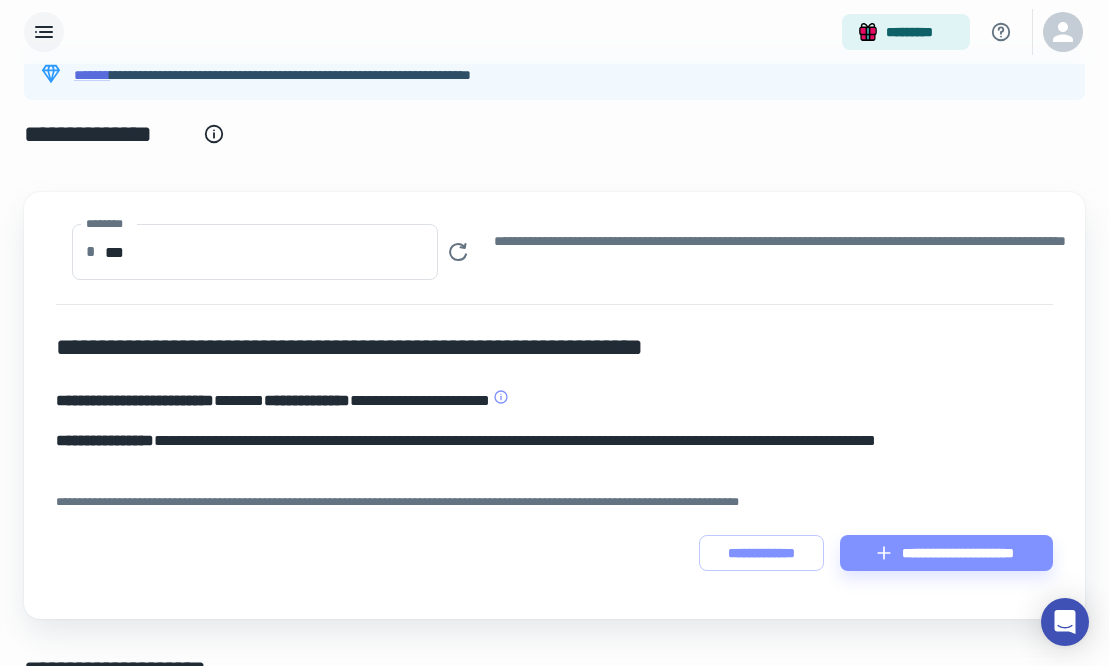 scroll, scrollTop: 6, scrollLeft: 0, axis: vertical 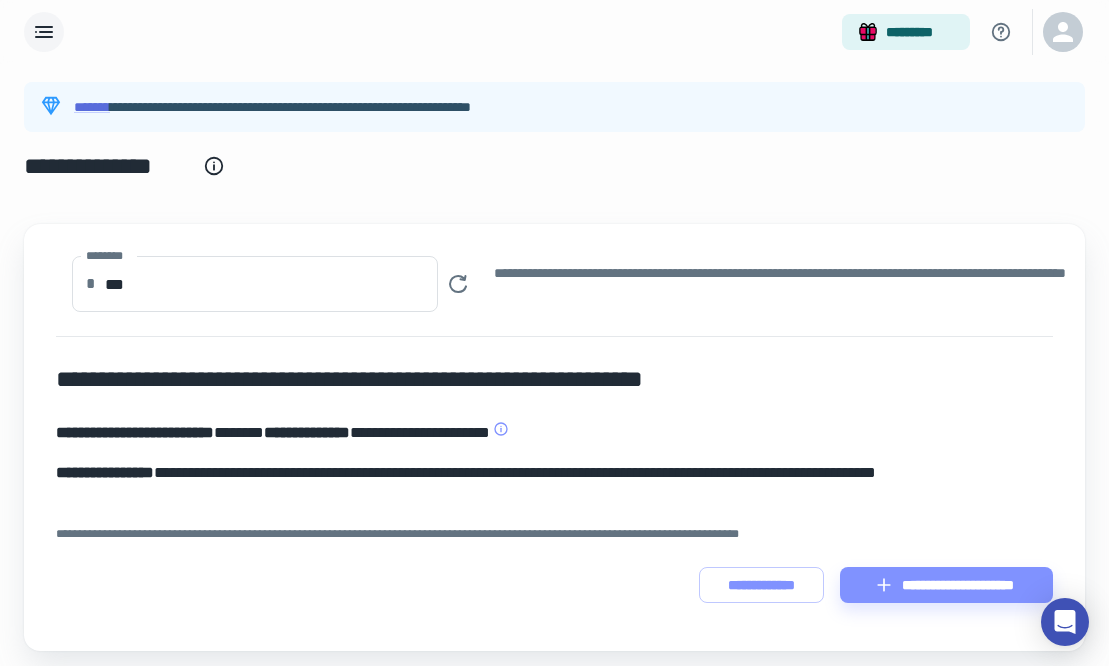 click on "**********" at bounding box center [554, 178] 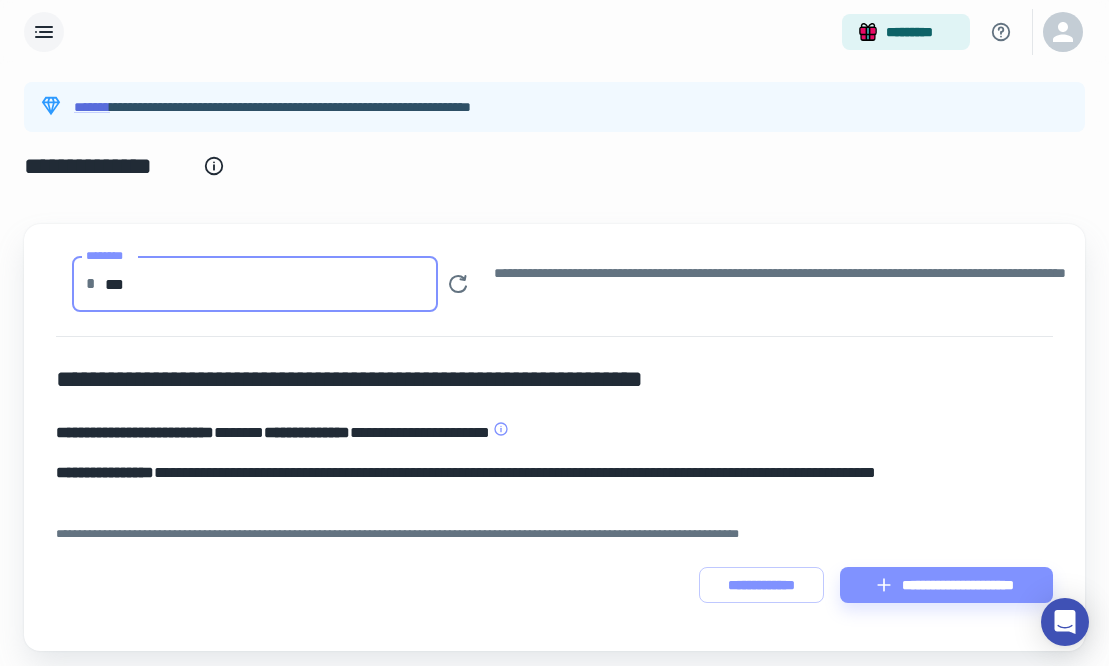 click on "***" at bounding box center (272, 284) 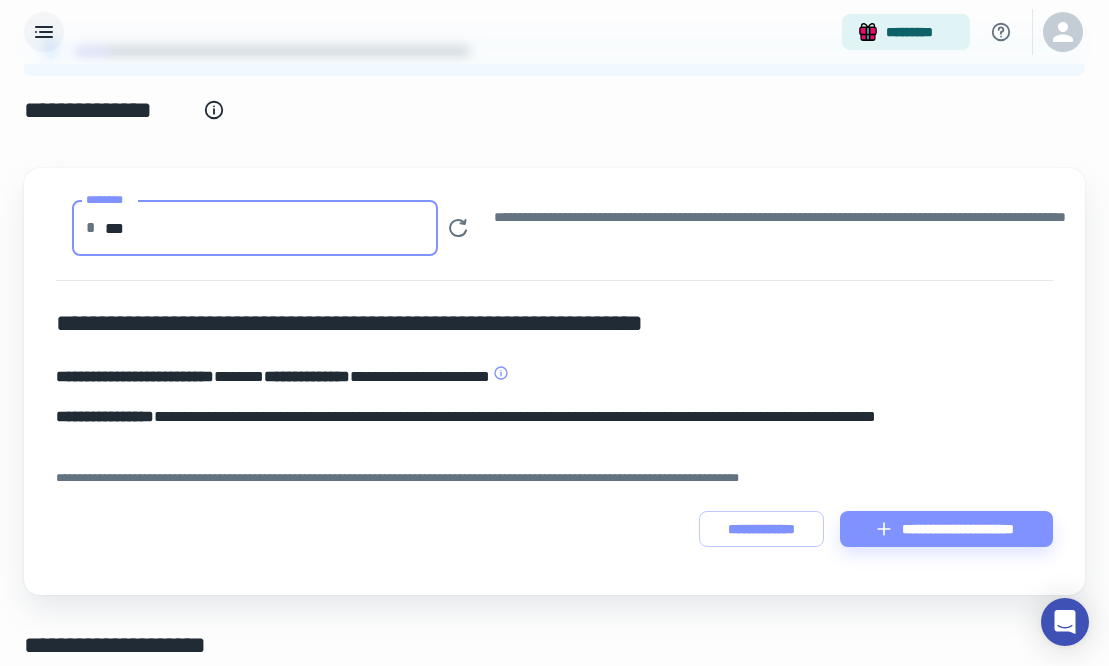 scroll, scrollTop: 0, scrollLeft: 0, axis: both 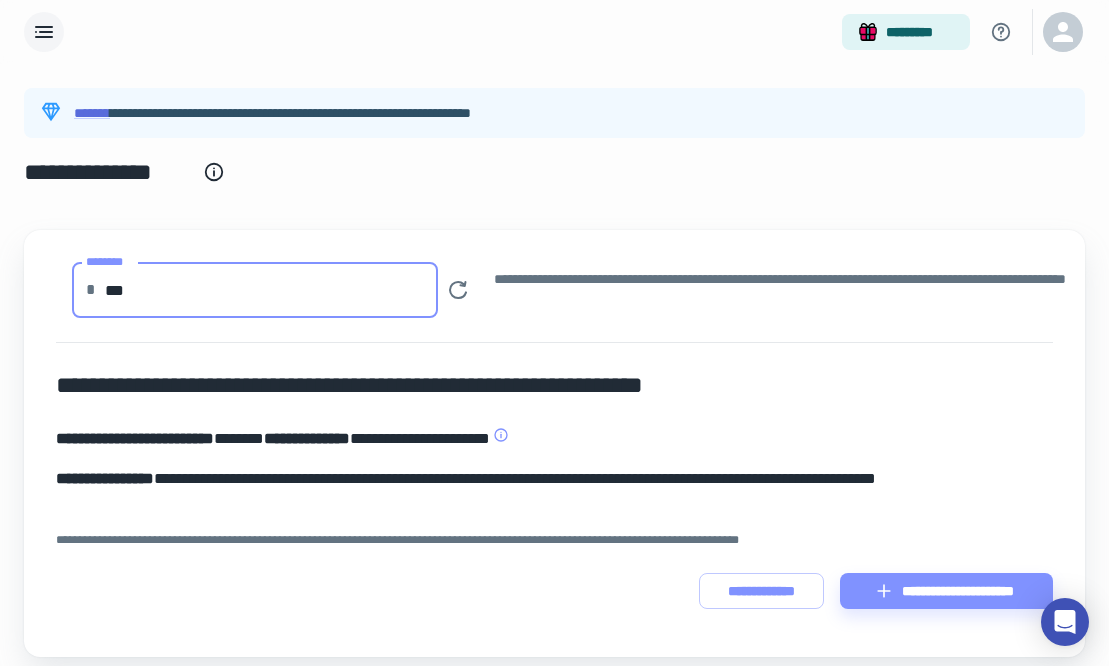 click on "**********" at bounding box center [554, 184] 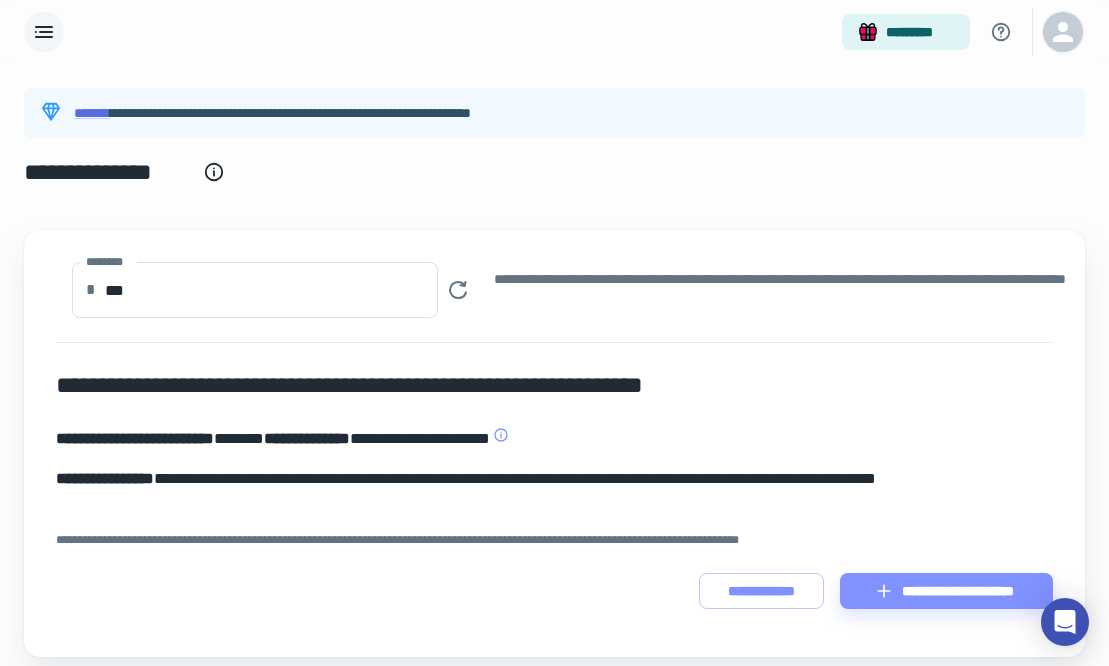 click 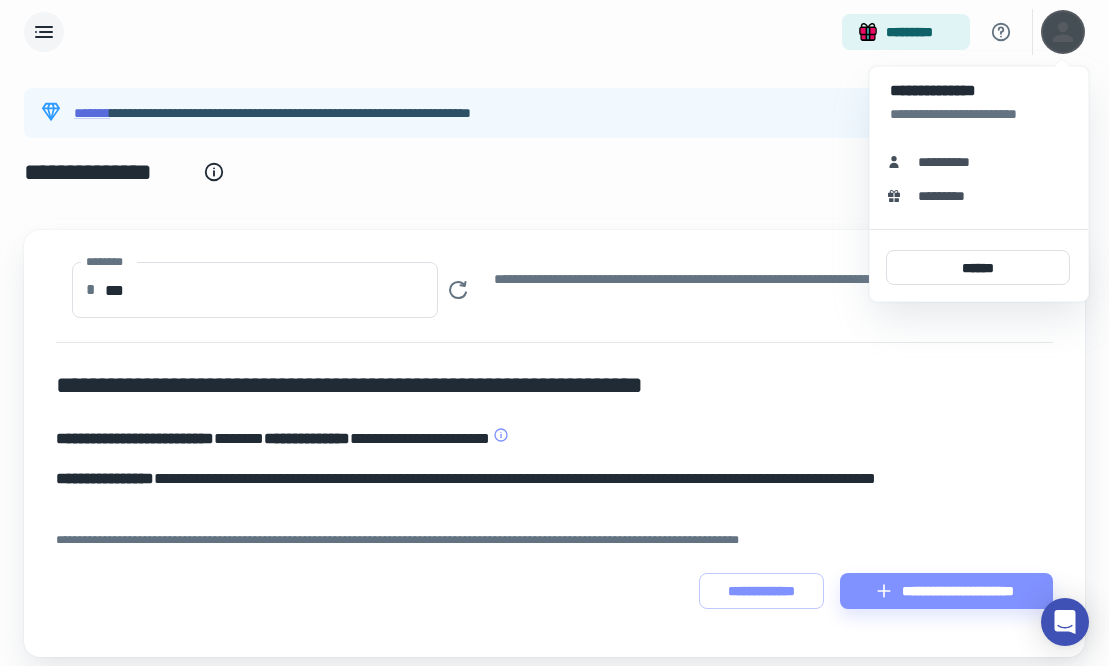 click at bounding box center [554, 333] 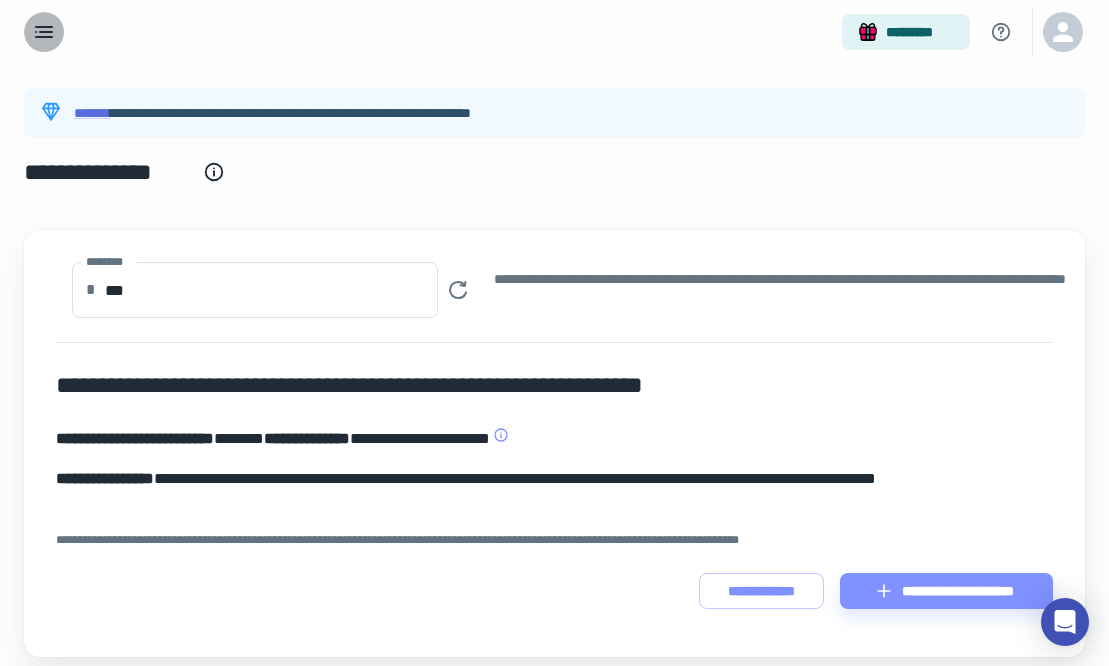 click 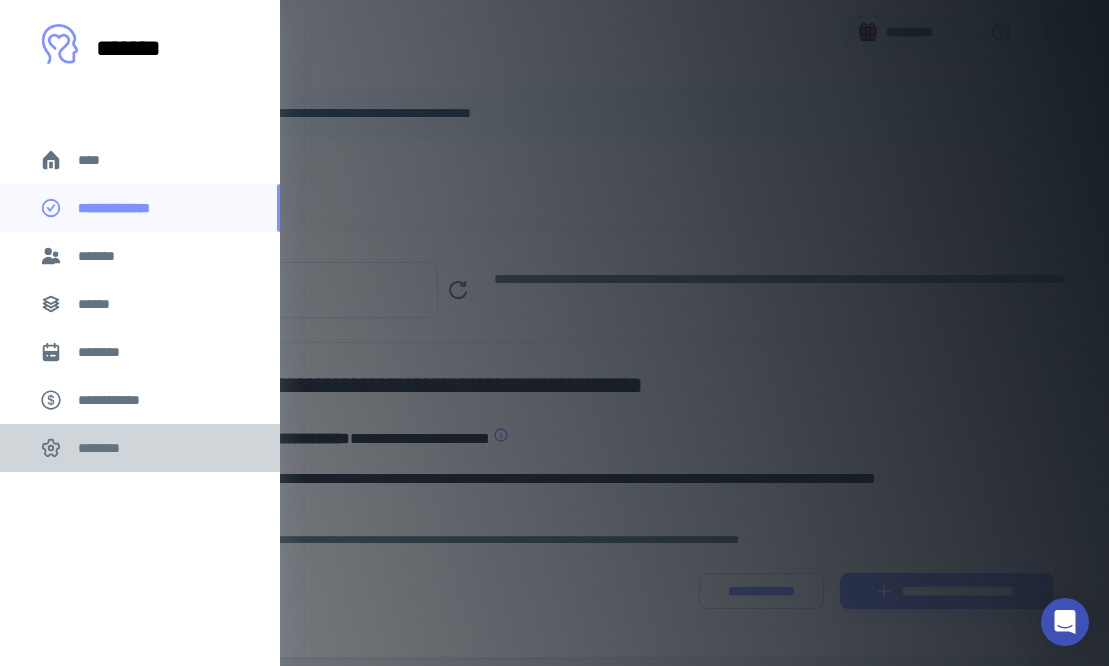 click on "********" at bounding box center (105, 448) 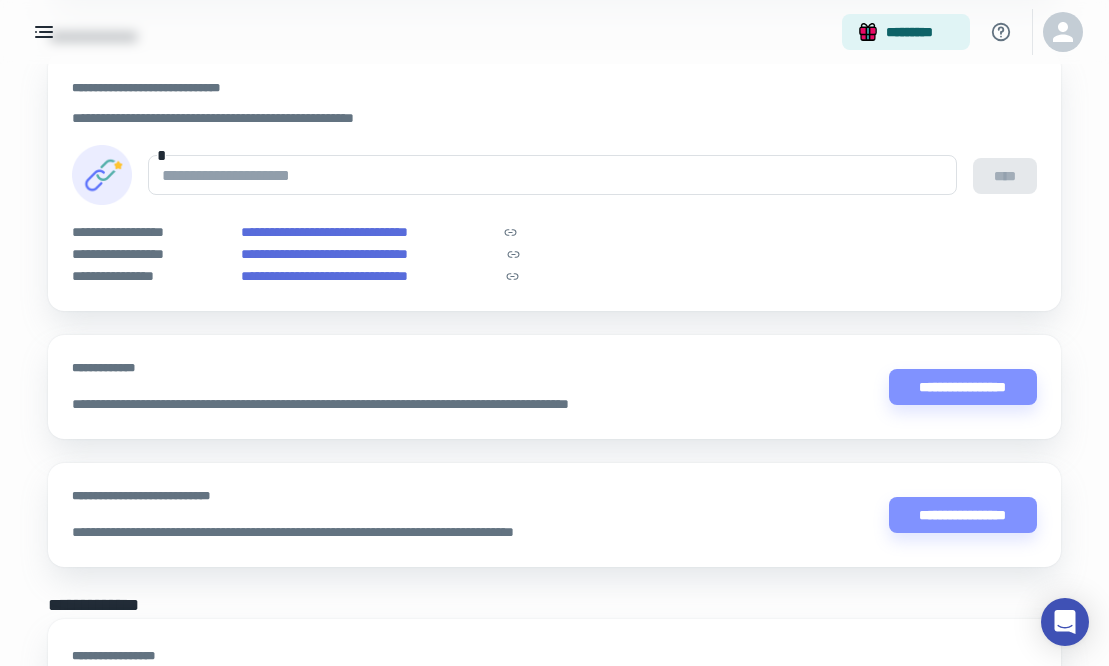 scroll, scrollTop: 1067, scrollLeft: 0, axis: vertical 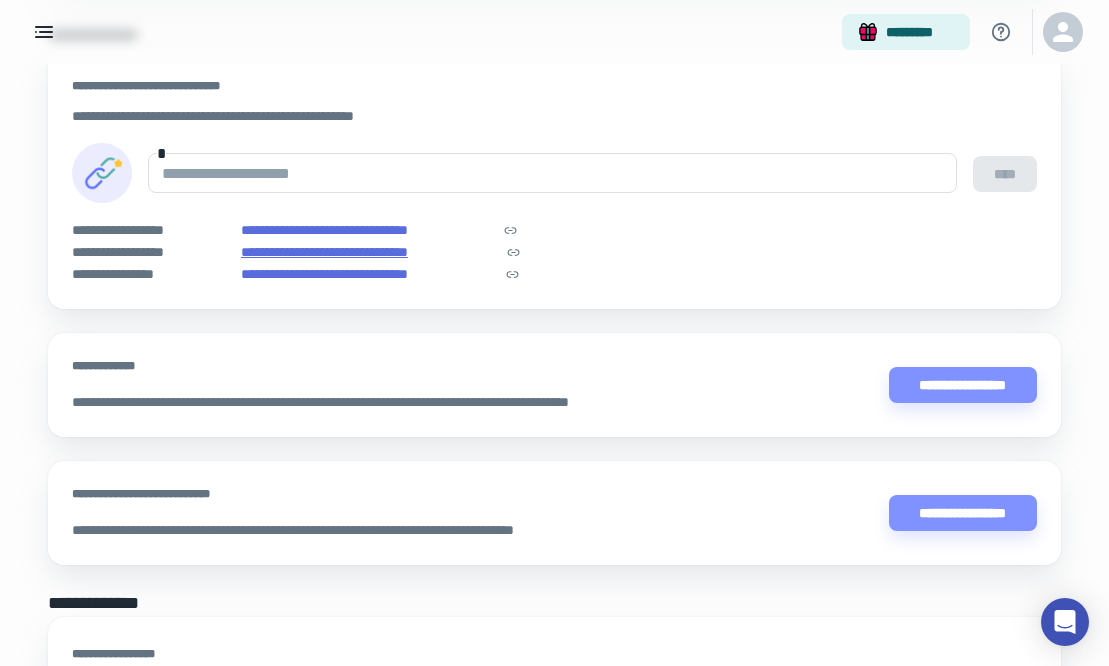 click on "**********" at bounding box center [367, 252] 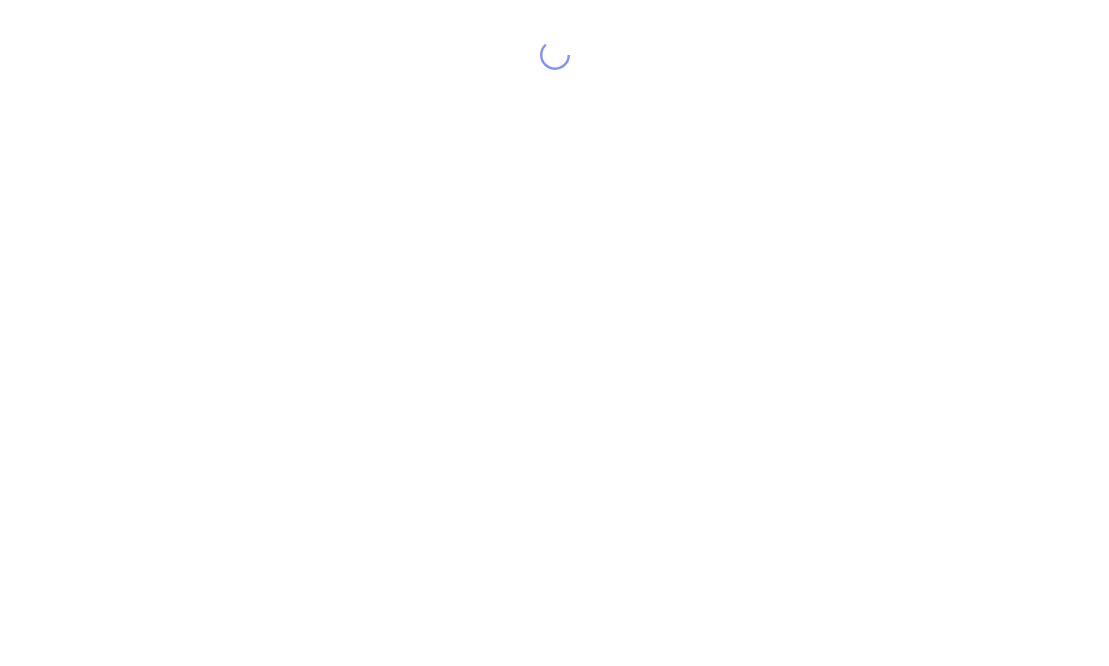 scroll, scrollTop: 0, scrollLeft: 0, axis: both 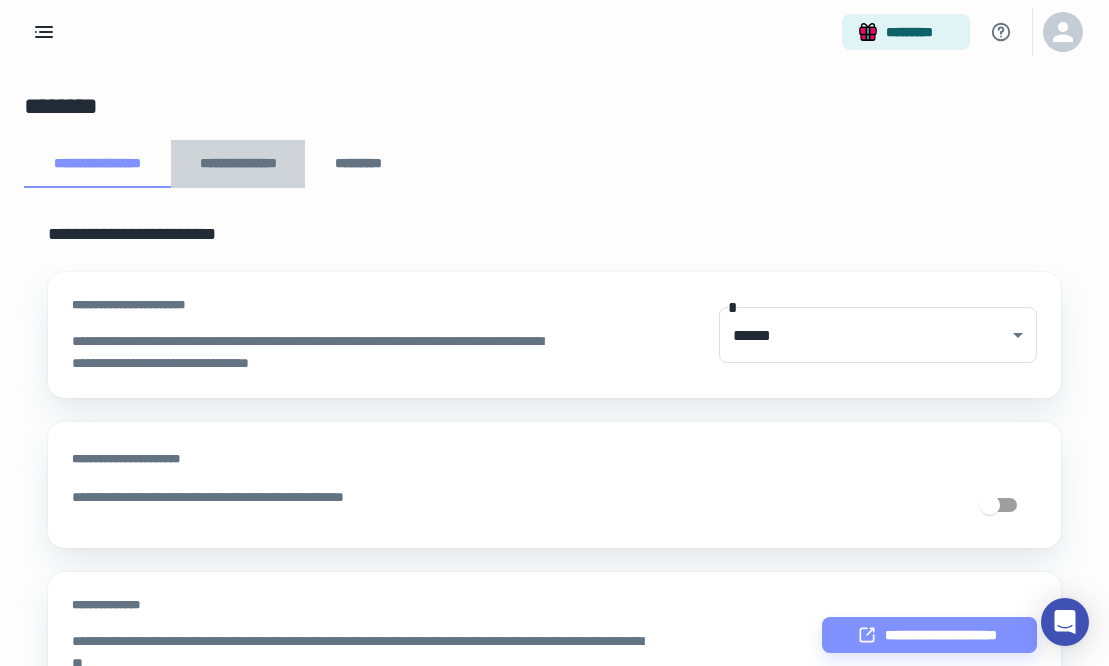 click on "**********" at bounding box center (238, 164) 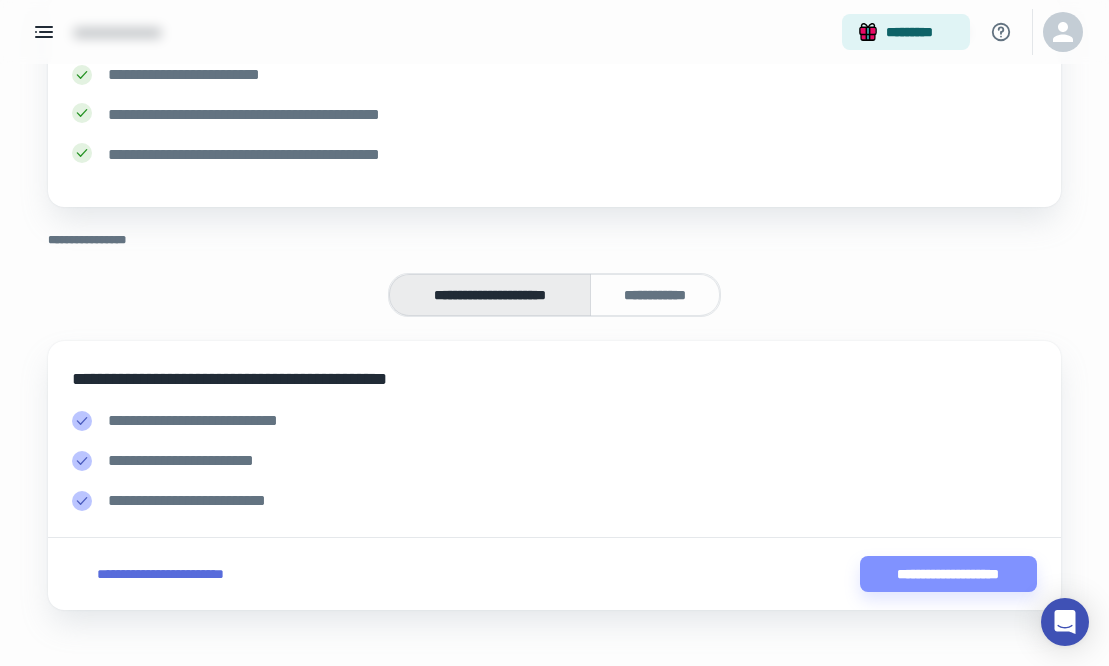 scroll, scrollTop: 301, scrollLeft: 0, axis: vertical 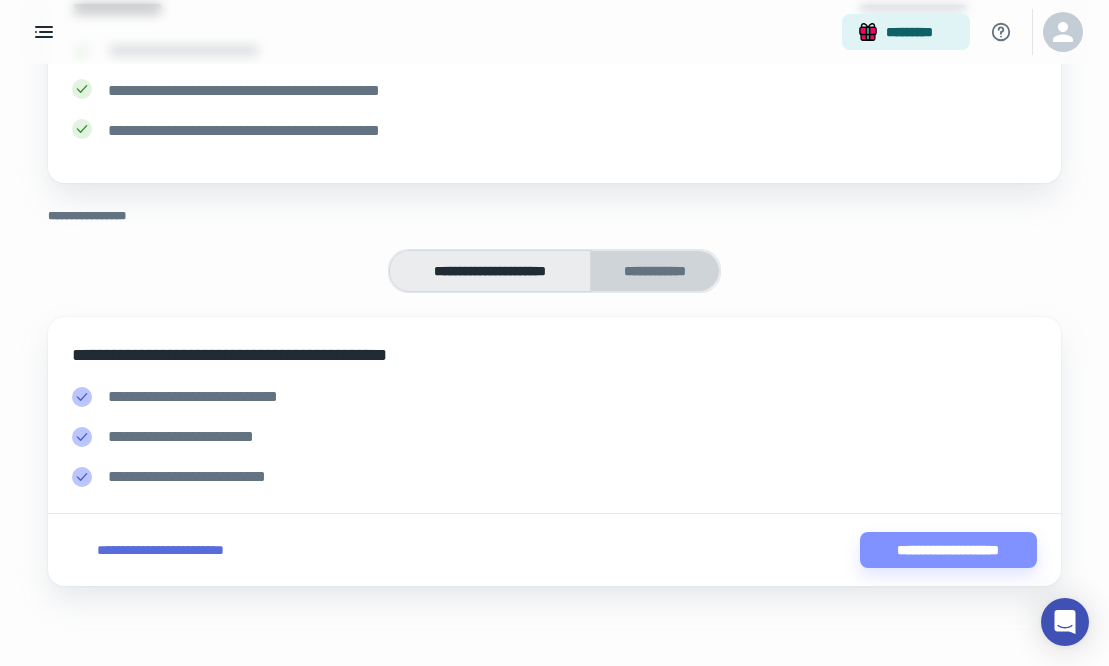 click on "**********" at bounding box center [655, 271] 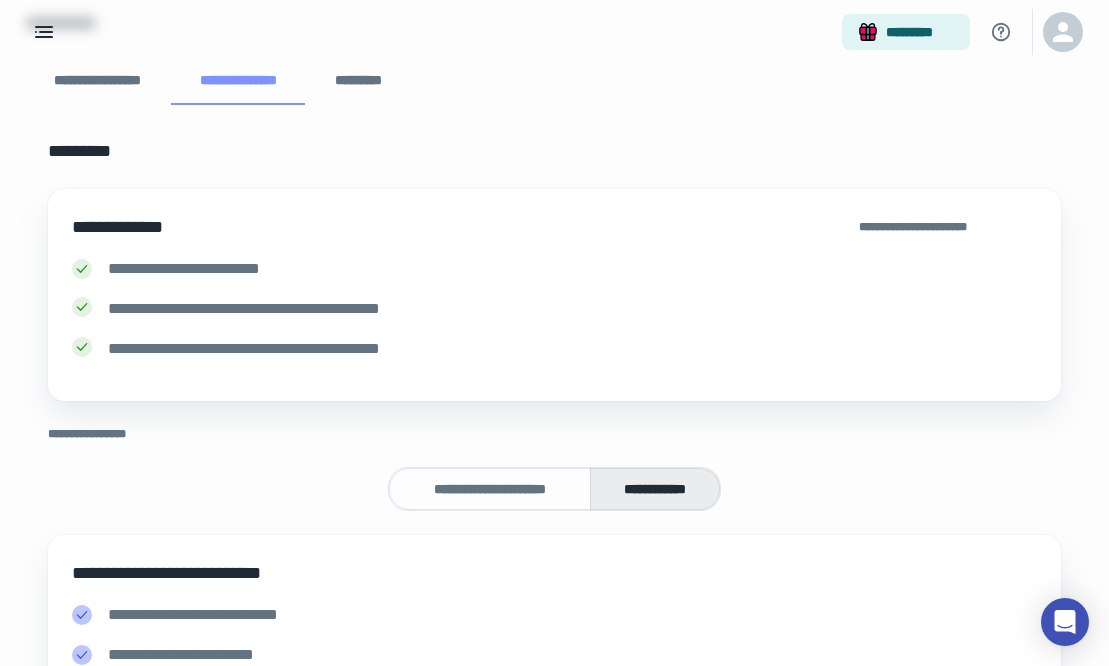 scroll, scrollTop: 0, scrollLeft: 0, axis: both 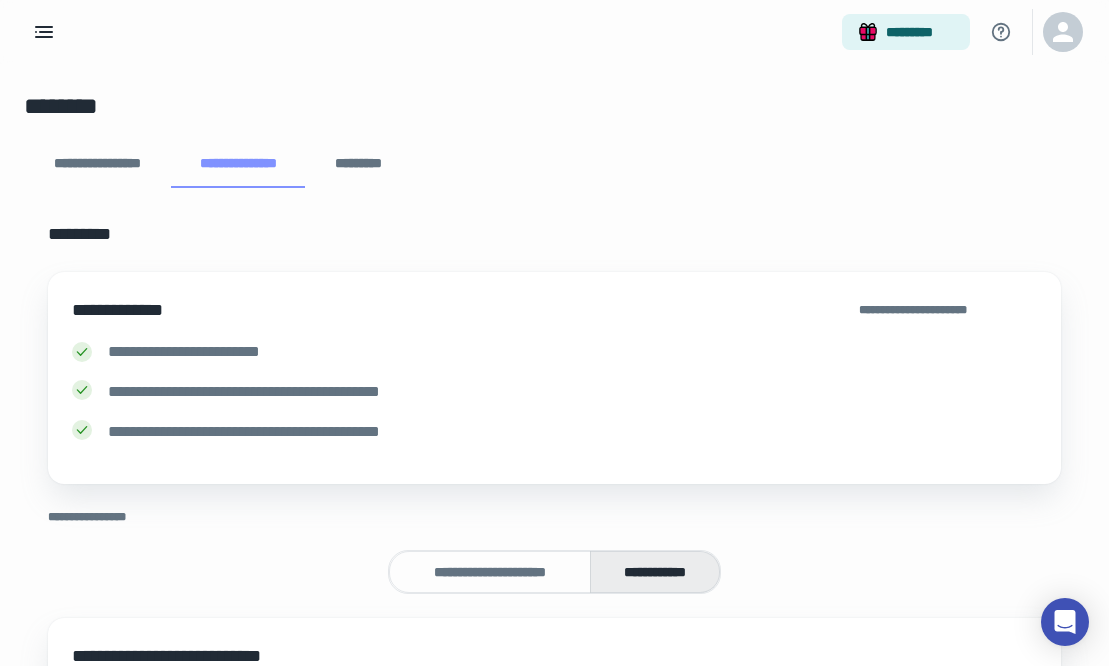 click on "*********" at bounding box center [359, 164] 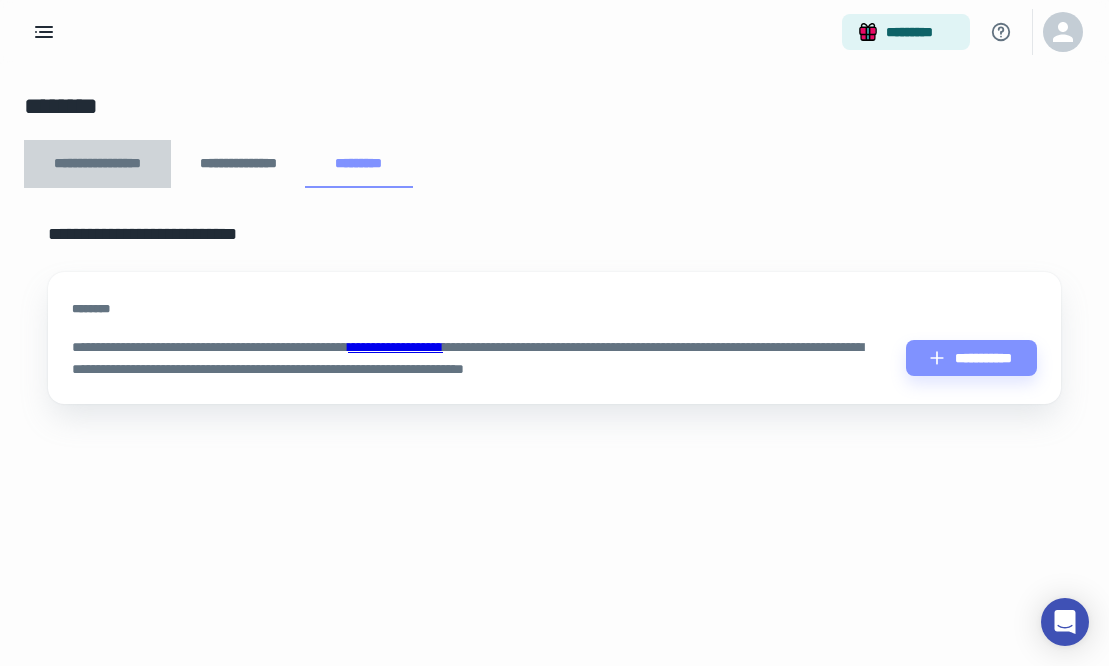 click on "**********" at bounding box center (97, 164) 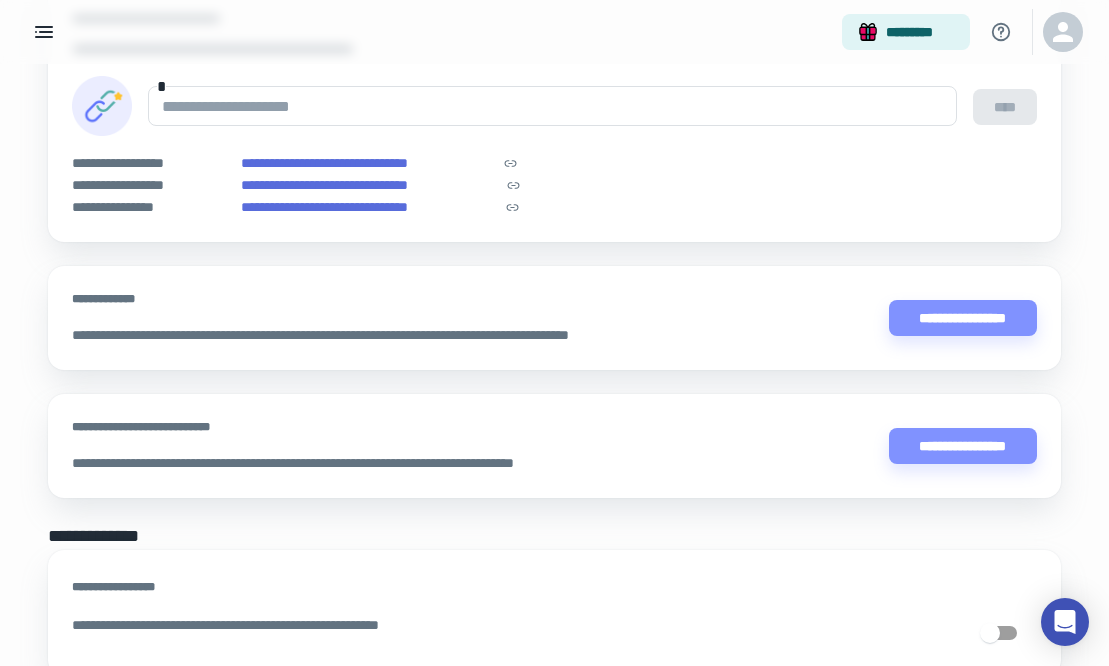 scroll, scrollTop: 1224, scrollLeft: 0, axis: vertical 